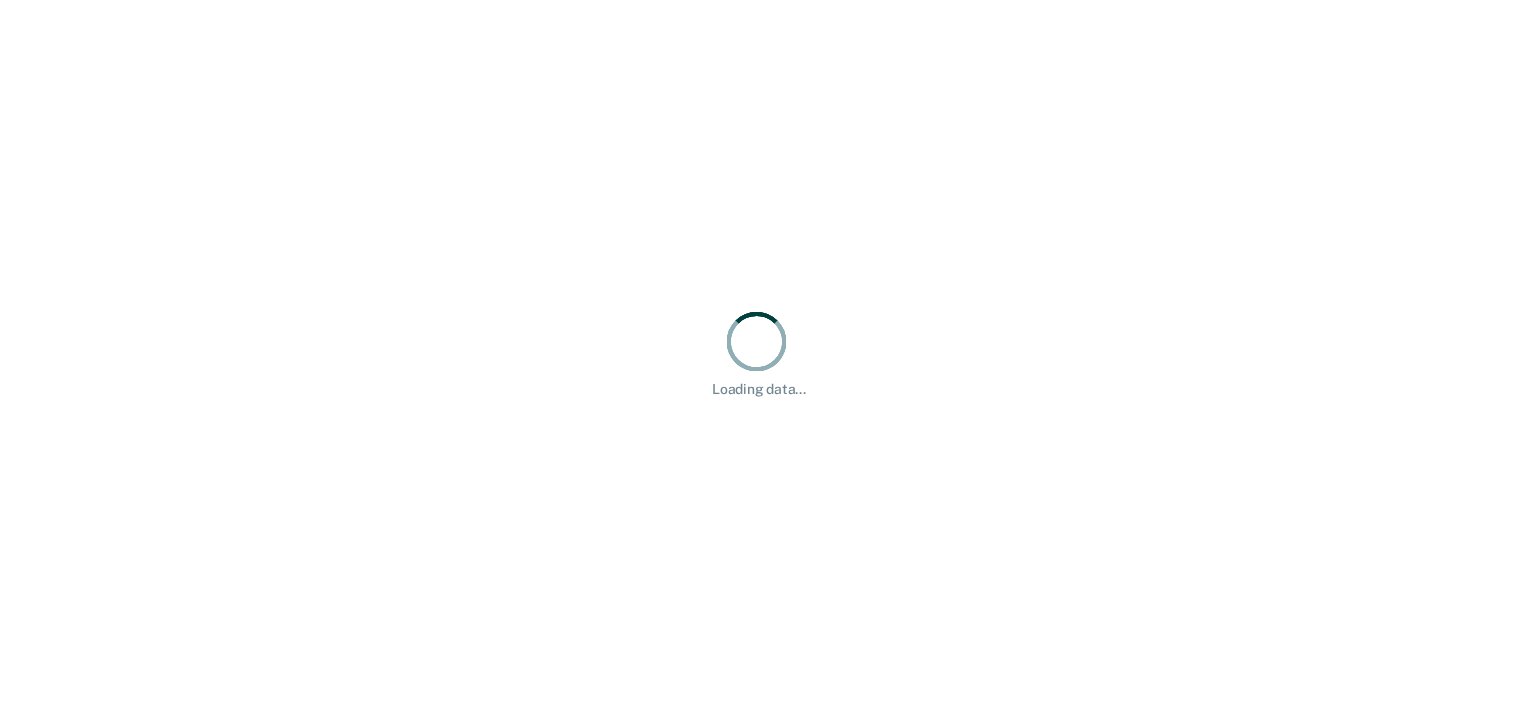 scroll, scrollTop: 0, scrollLeft: 0, axis: both 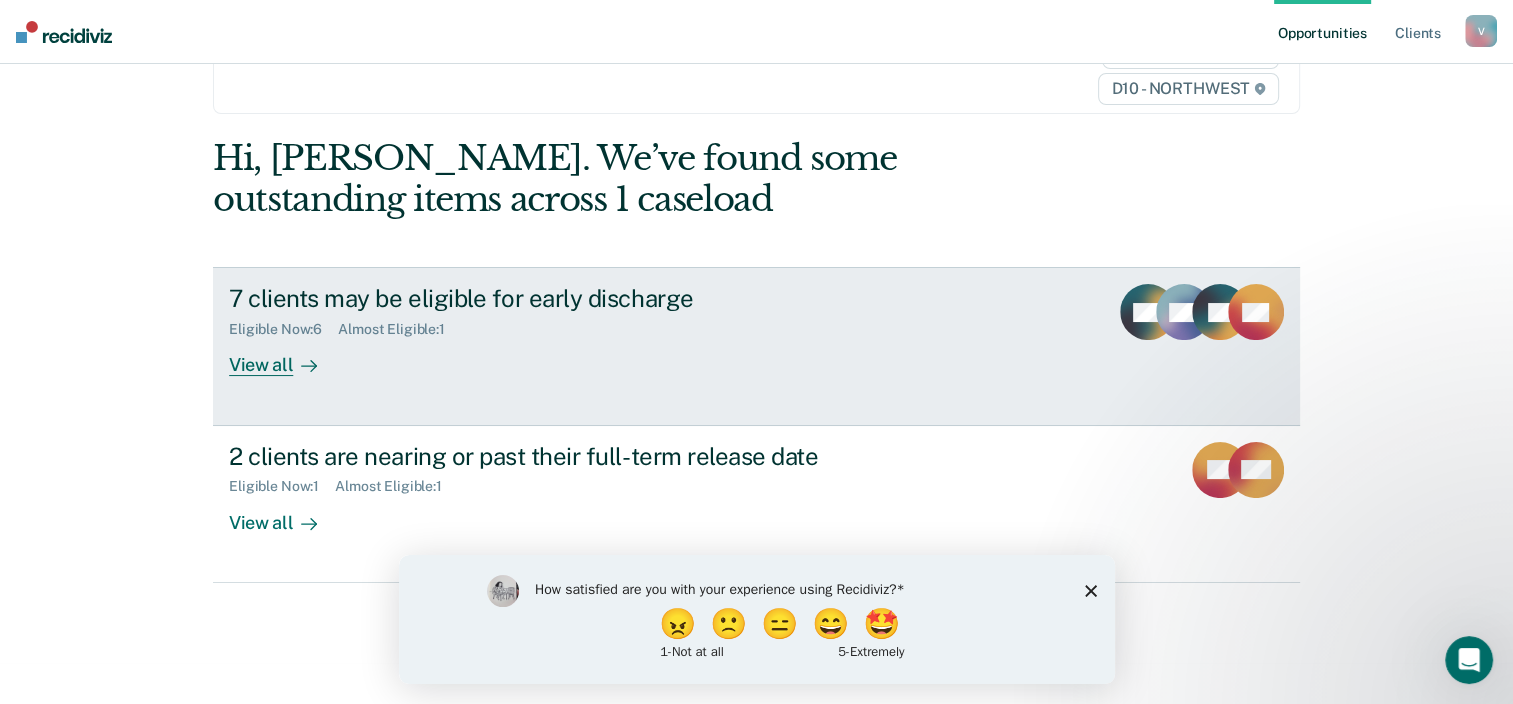 click on "View all" at bounding box center (285, 357) 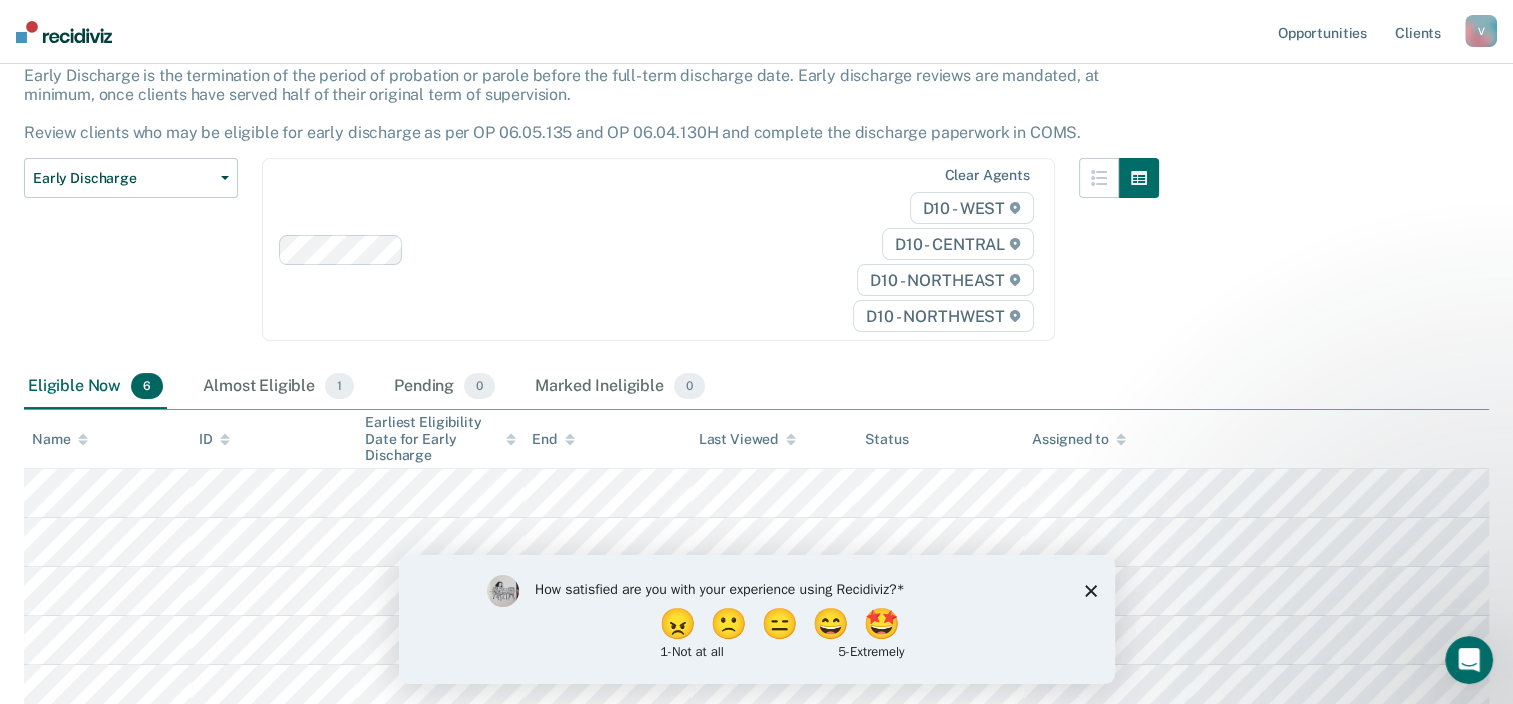 scroll, scrollTop: 0, scrollLeft: 0, axis: both 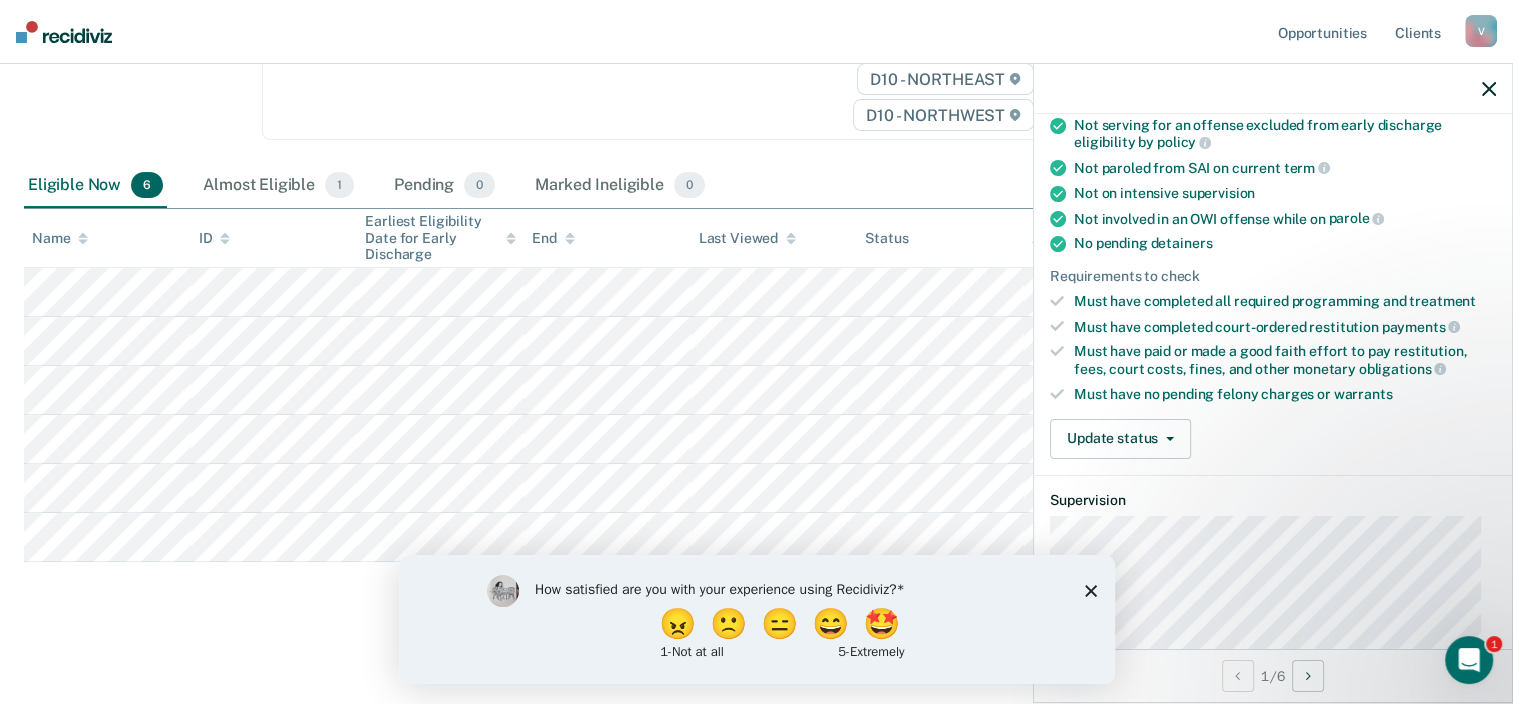 click 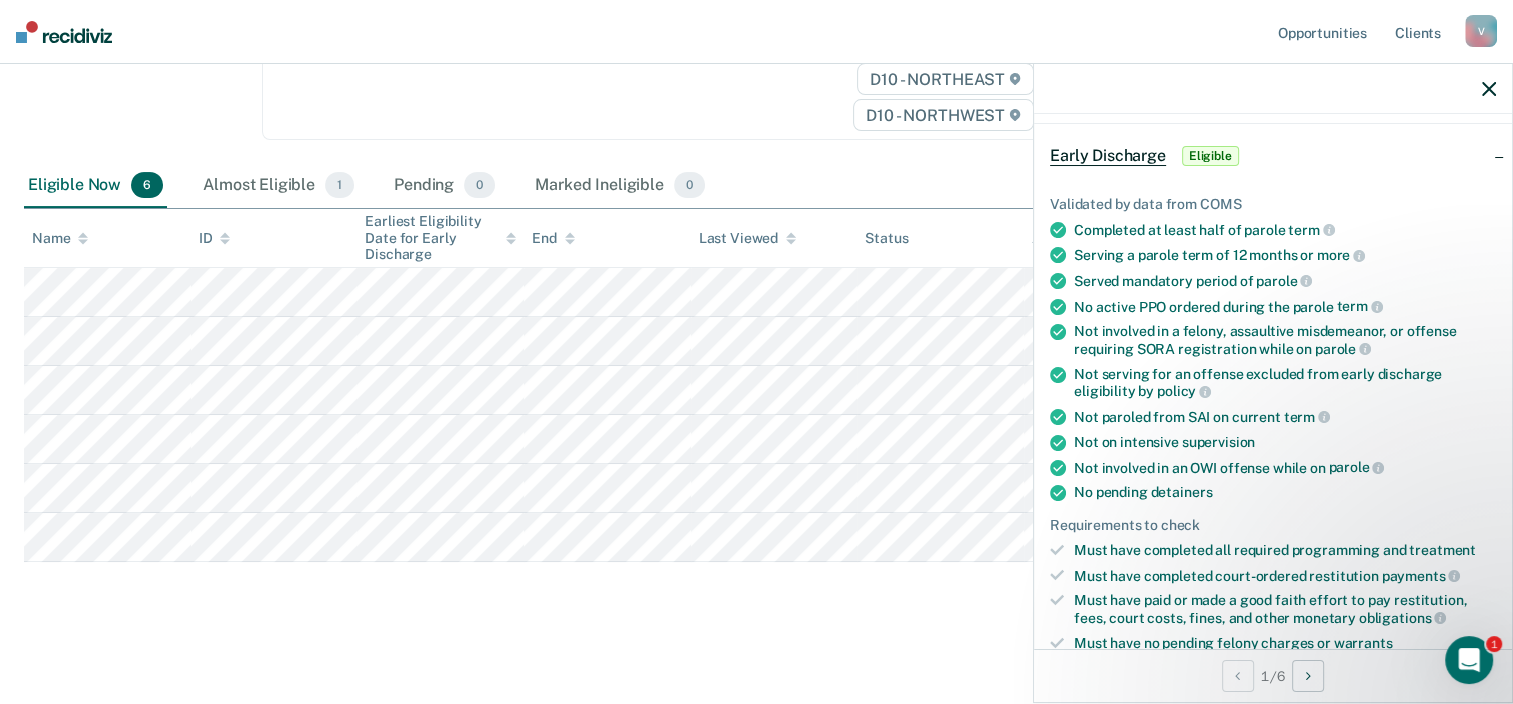 scroll, scrollTop: 68, scrollLeft: 0, axis: vertical 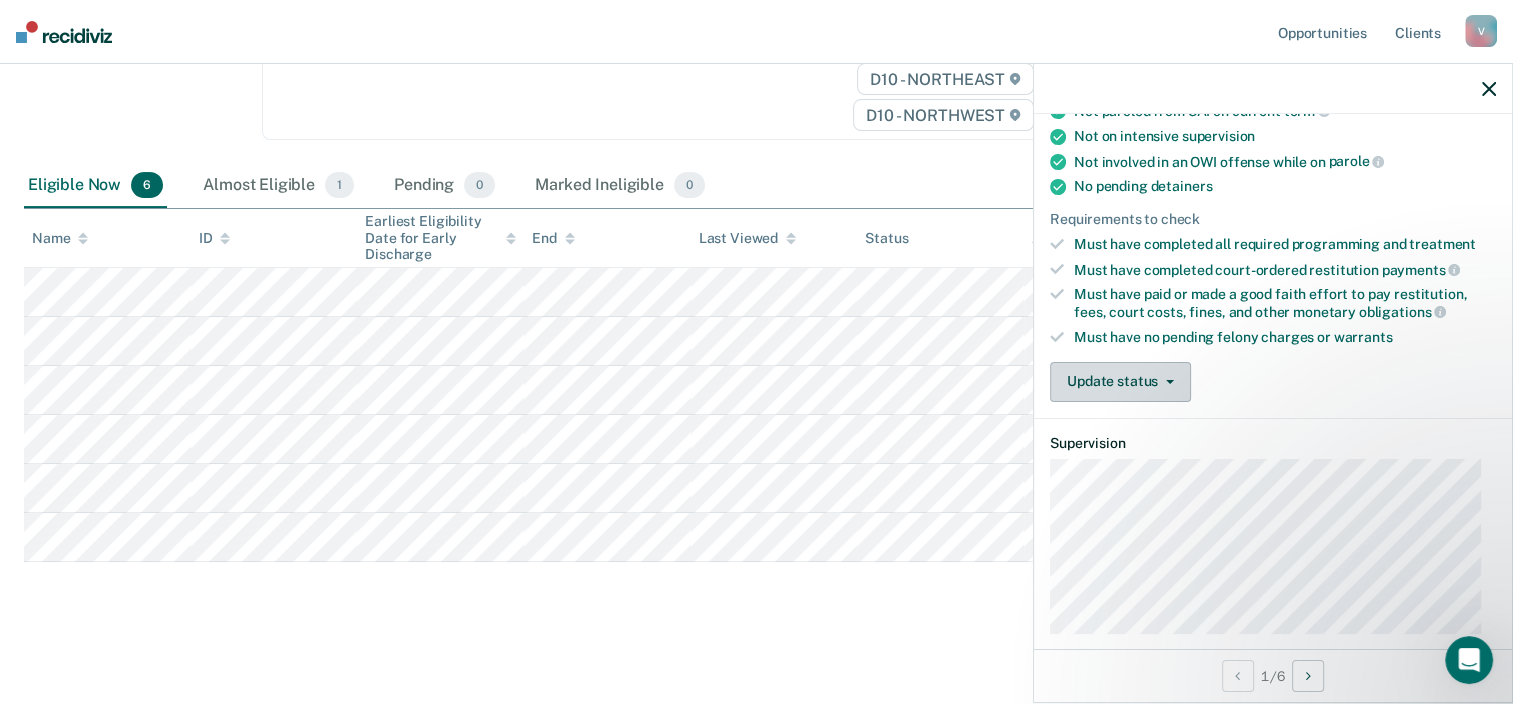 click on "Update status" at bounding box center [1120, 382] 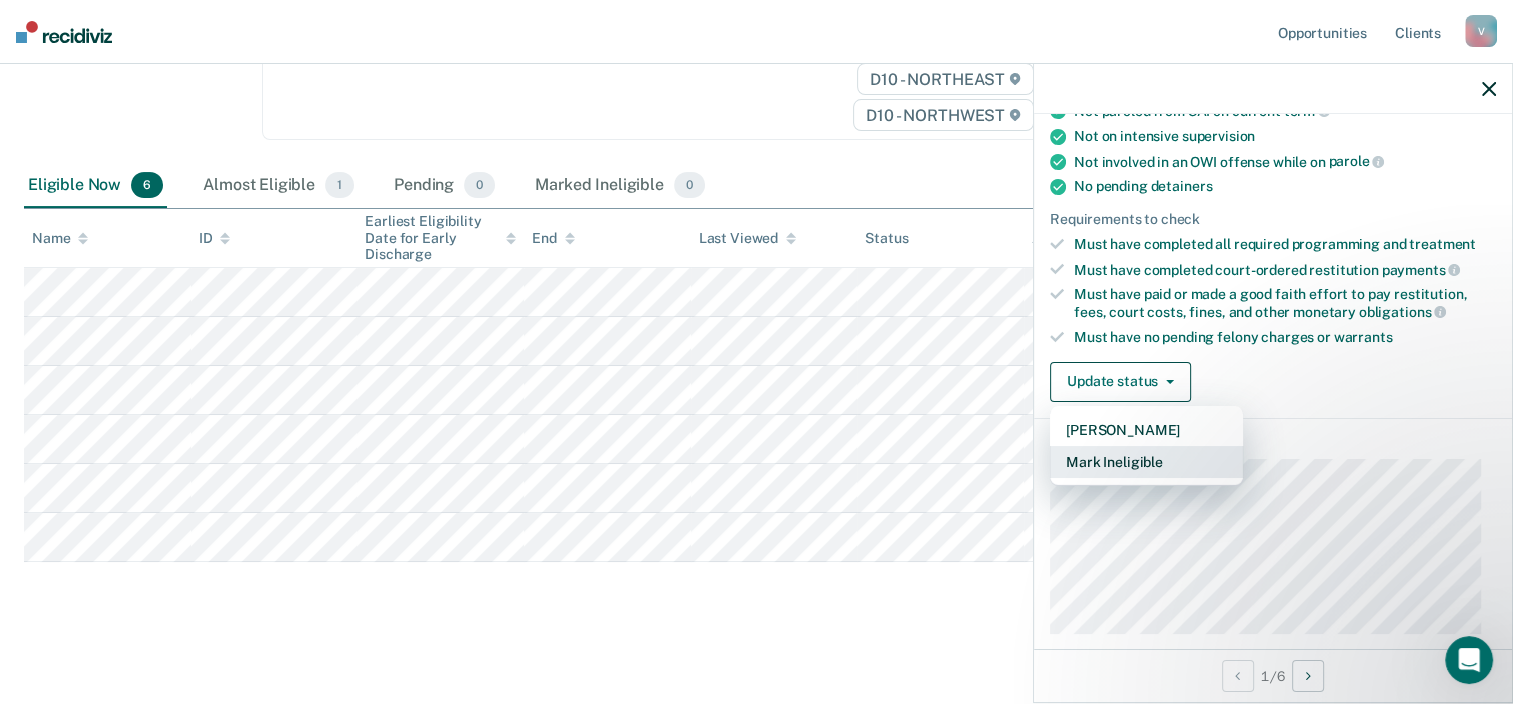 click on "Mark Ineligible" at bounding box center [1146, 462] 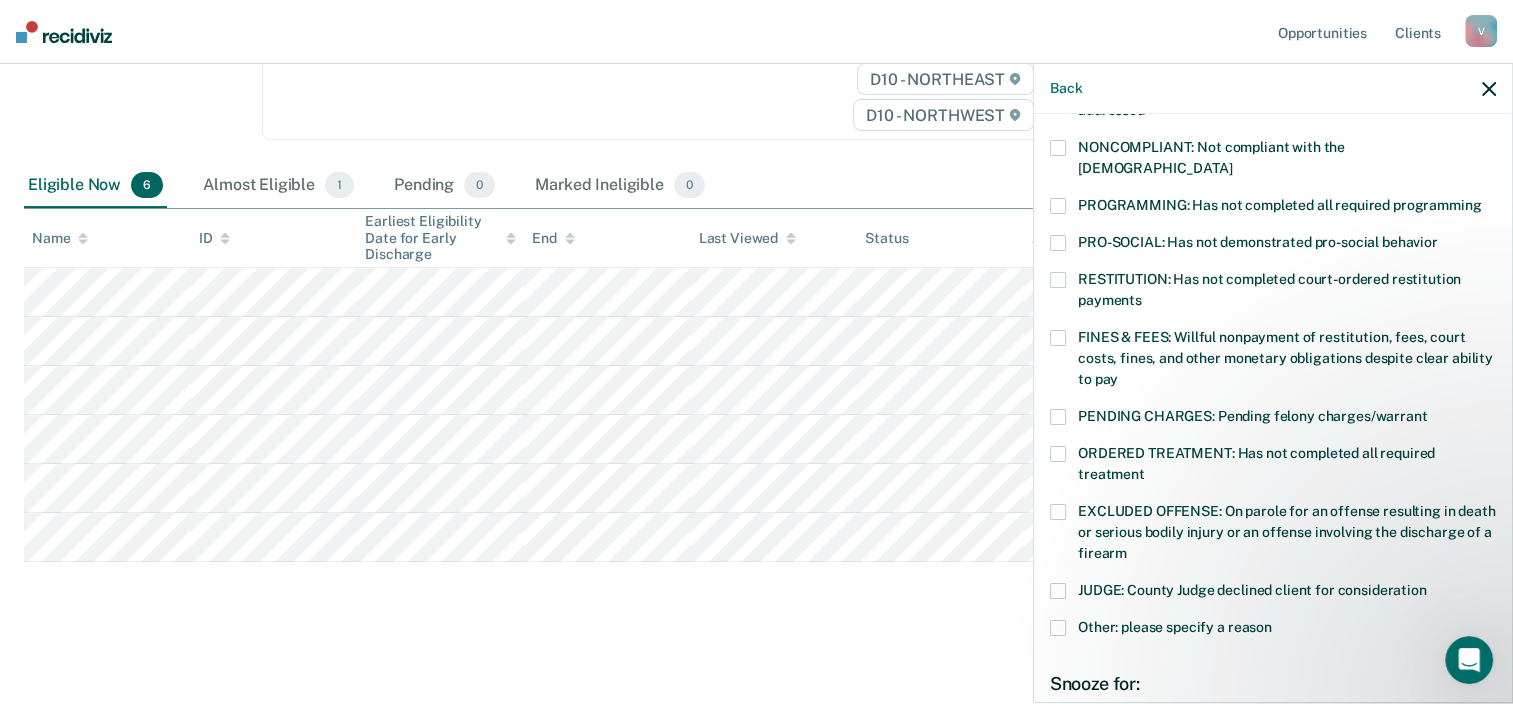 click at bounding box center [1058, 454] 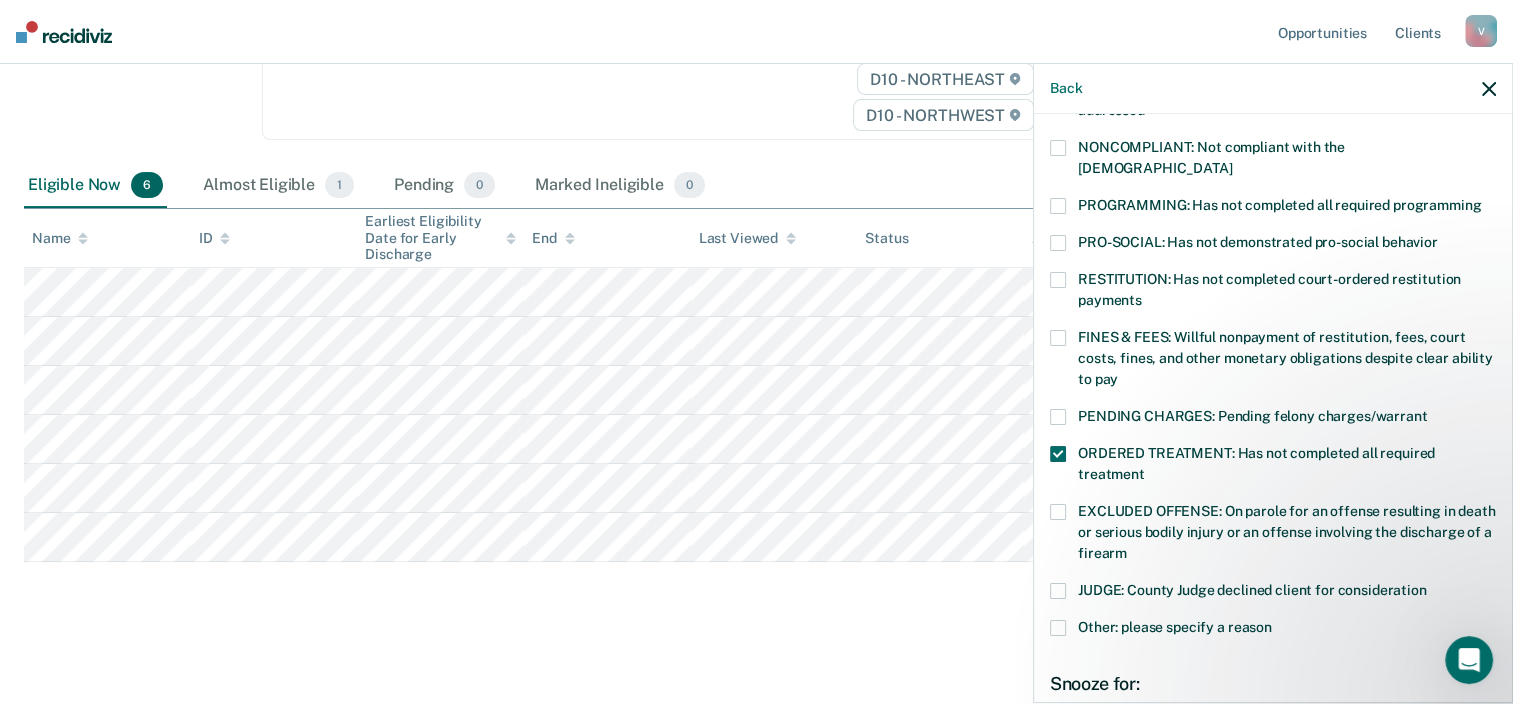 scroll, scrollTop: 610, scrollLeft: 0, axis: vertical 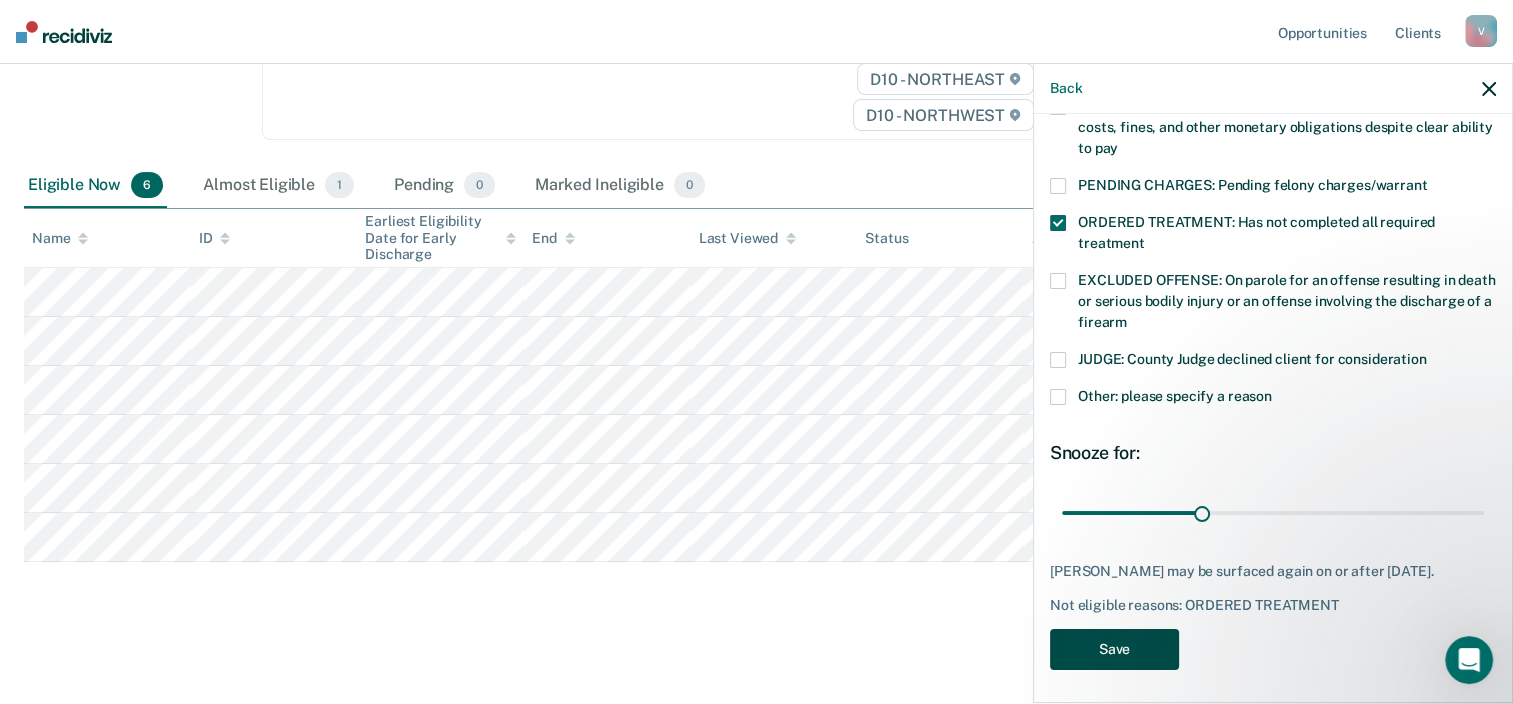 click on "Save" at bounding box center (1114, 649) 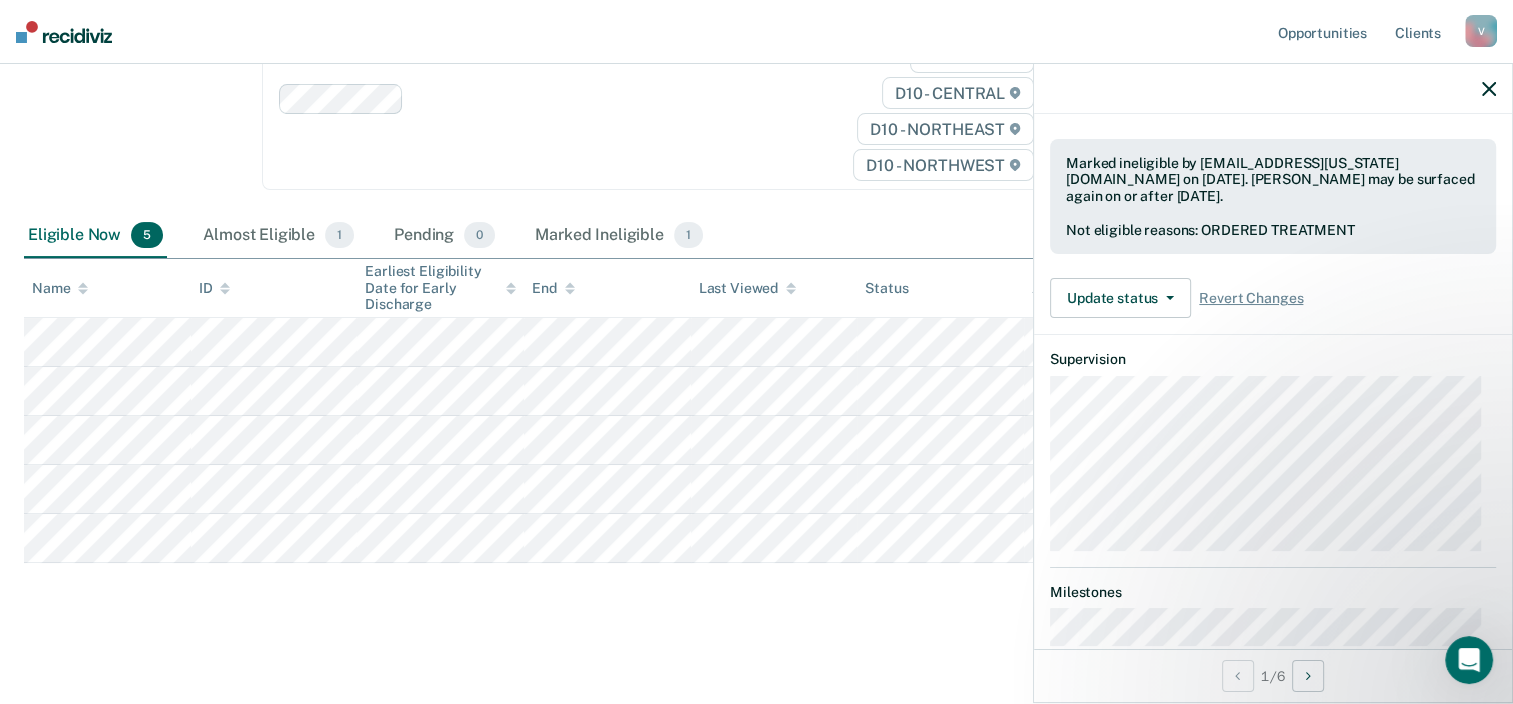 scroll, scrollTop: 462, scrollLeft: 0, axis: vertical 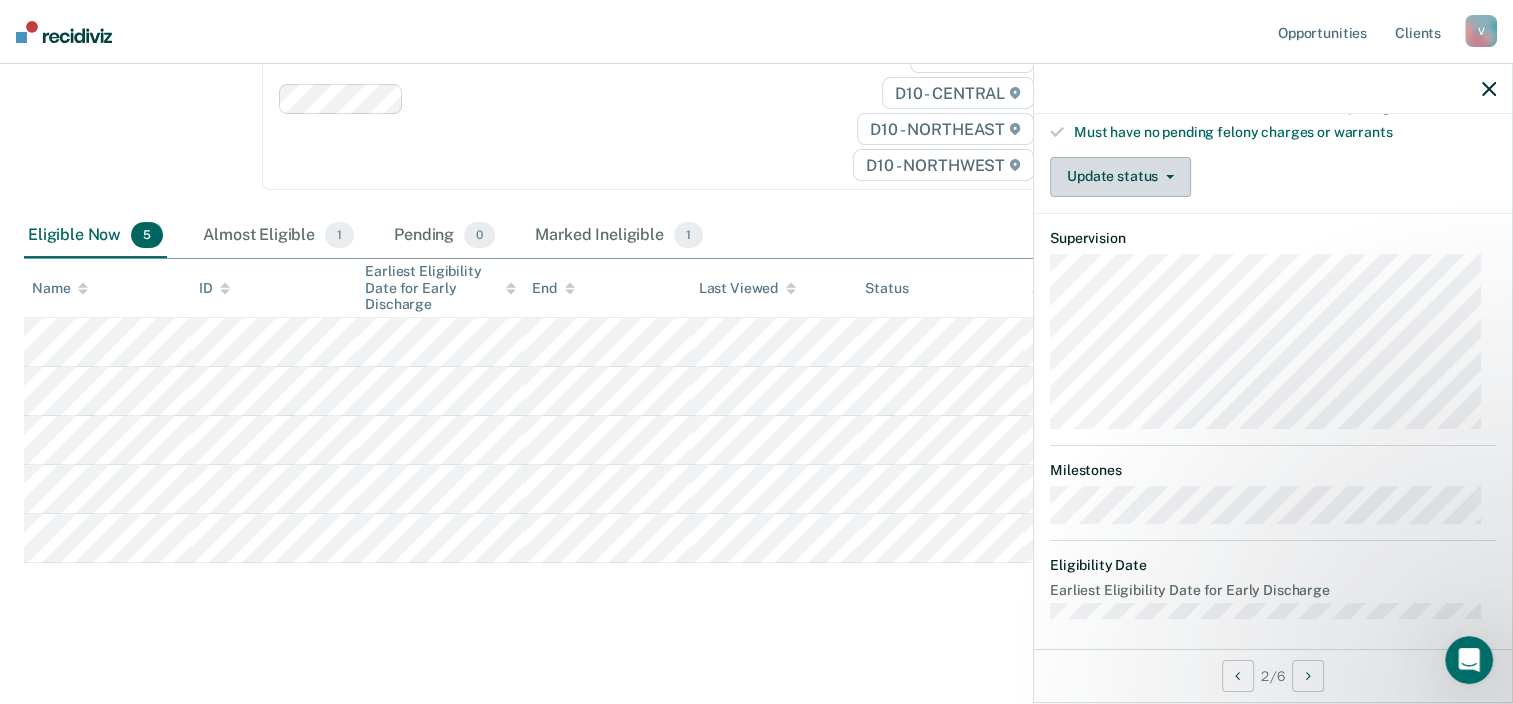 click 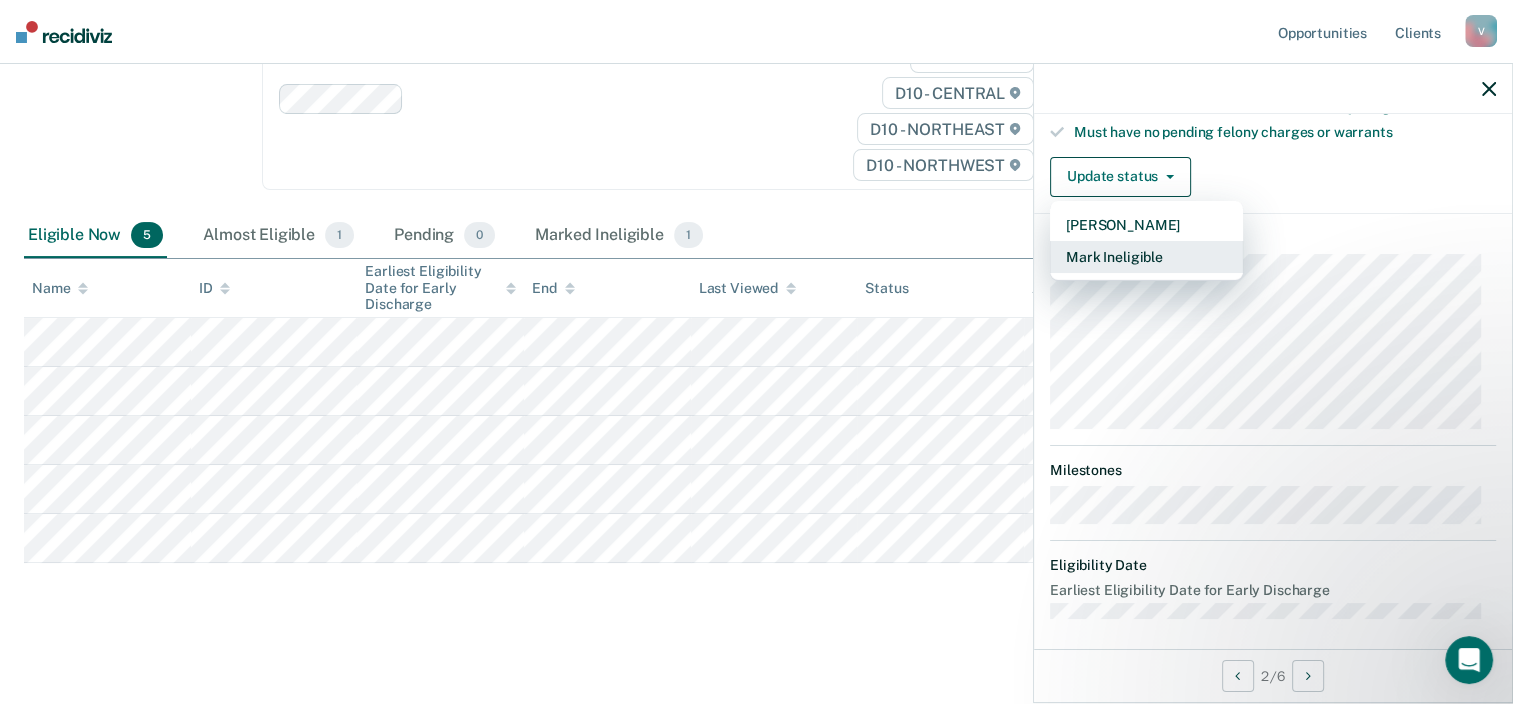click on "Mark Ineligible" at bounding box center [1146, 257] 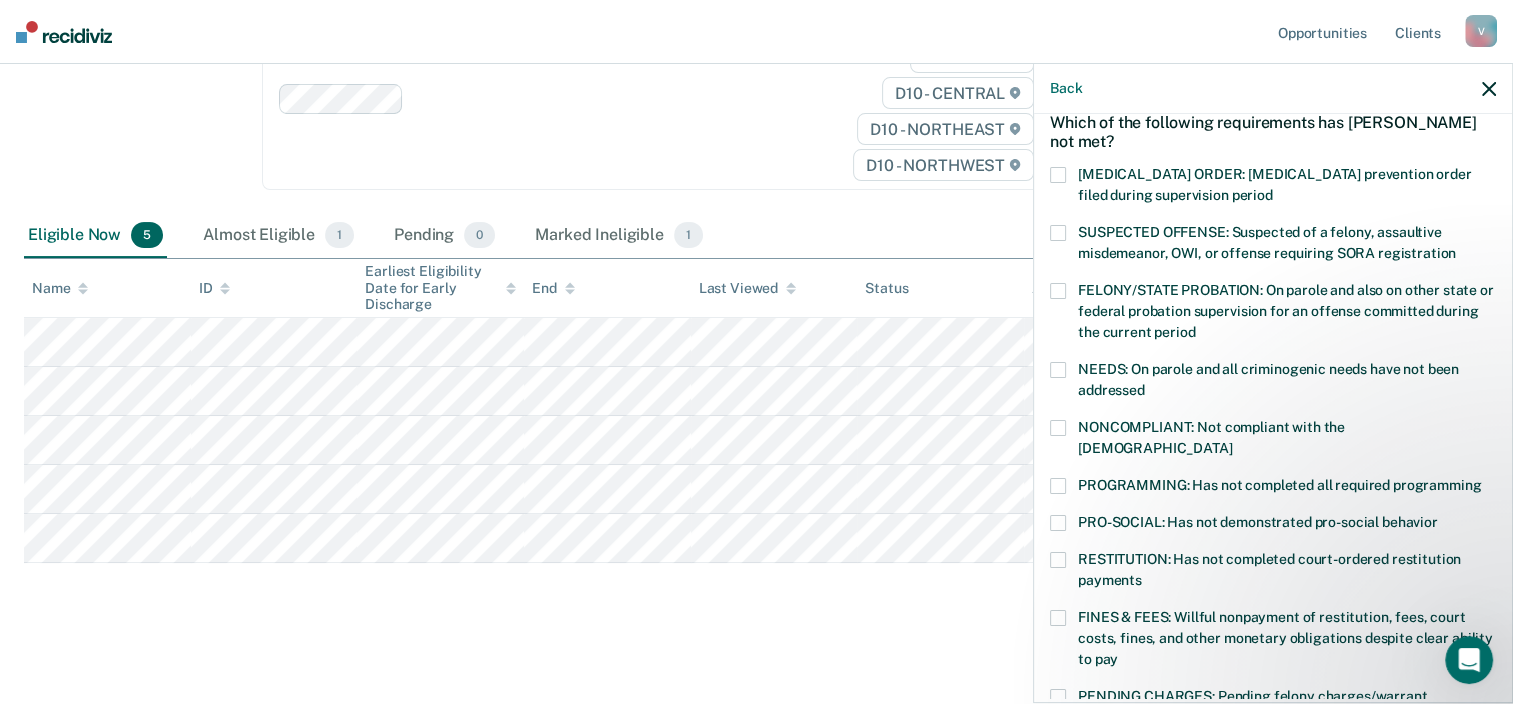 scroll, scrollTop: 64, scrollLeft: 0, axis: vertical 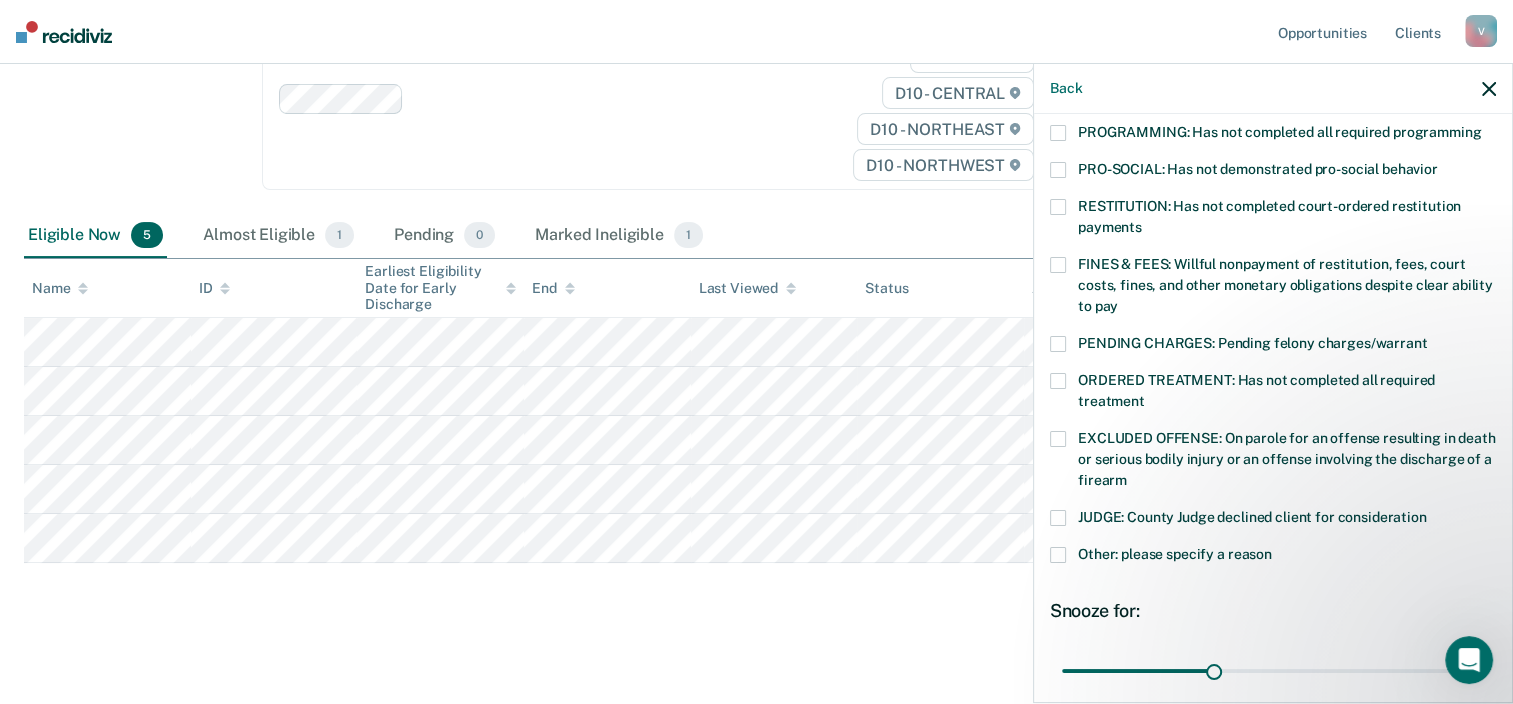click at bounding box center (1058, 555) 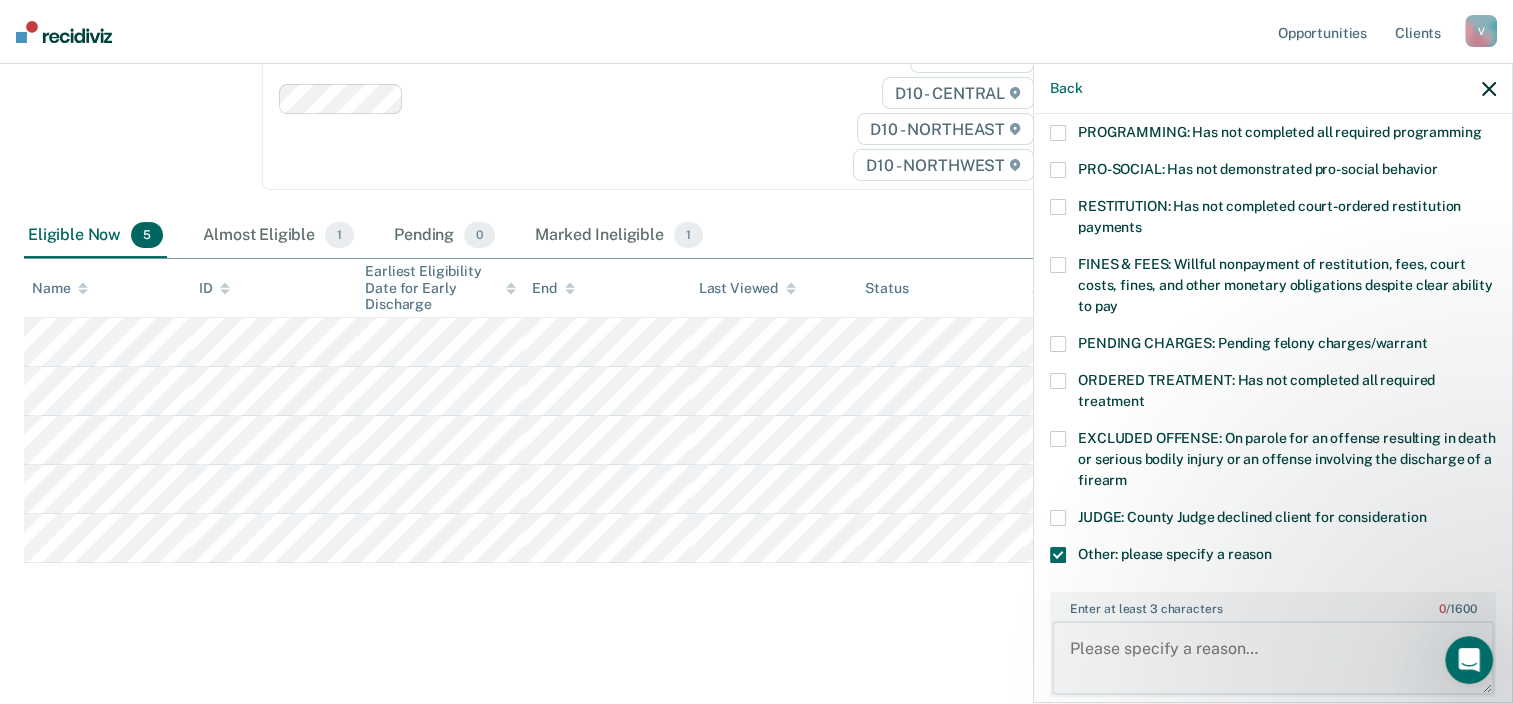 click on "Enter at least 3 characters 0  /  1600" at bounding box center (1273, 658) 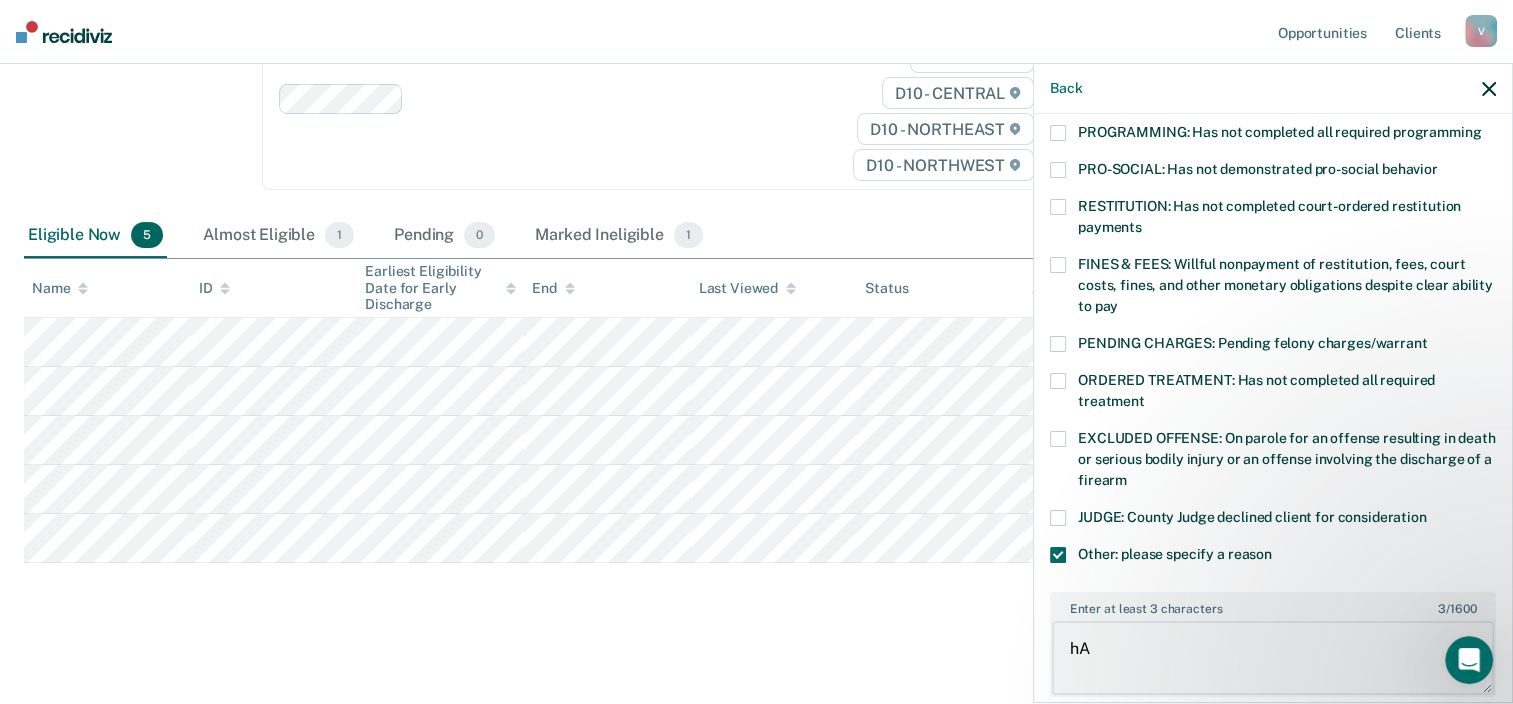type on "h" 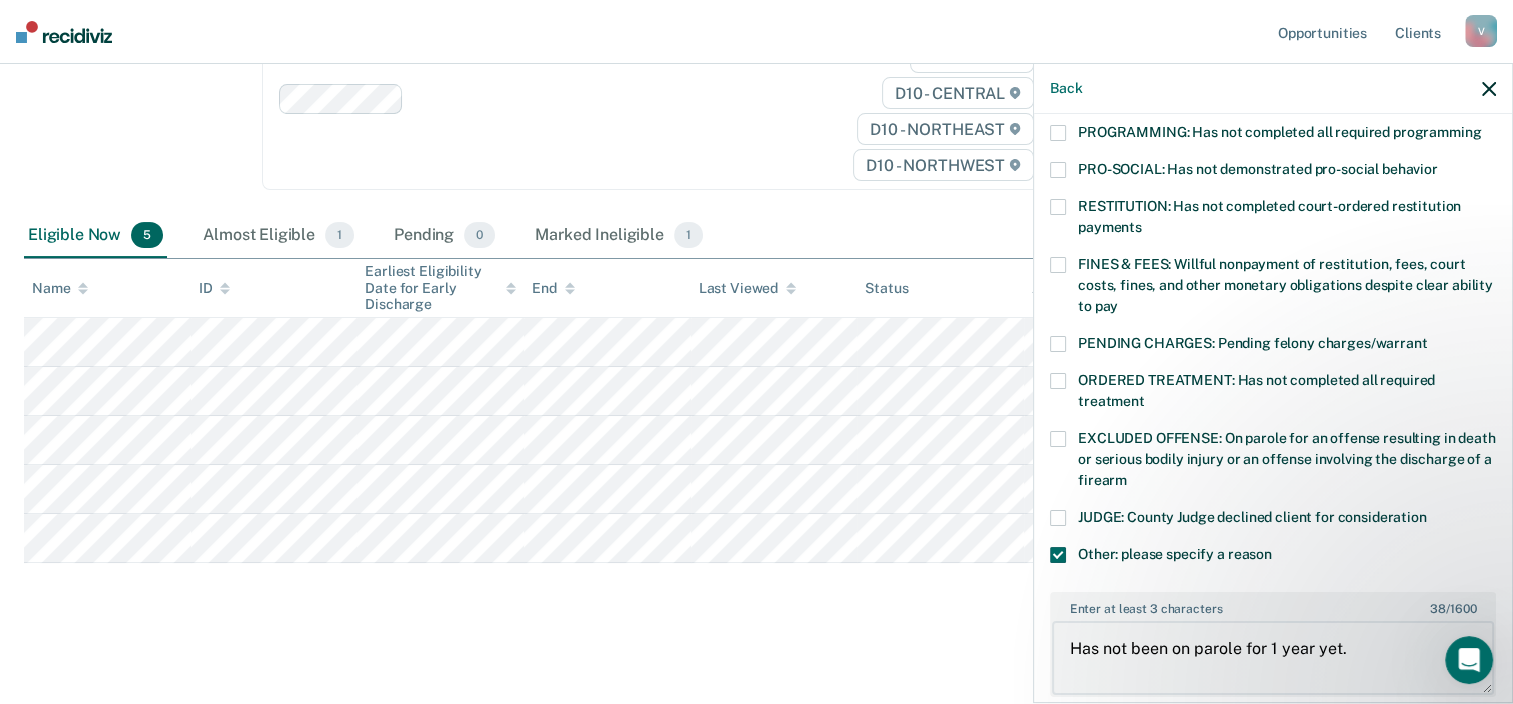 type on "Has not been on parole for 1 year yet." 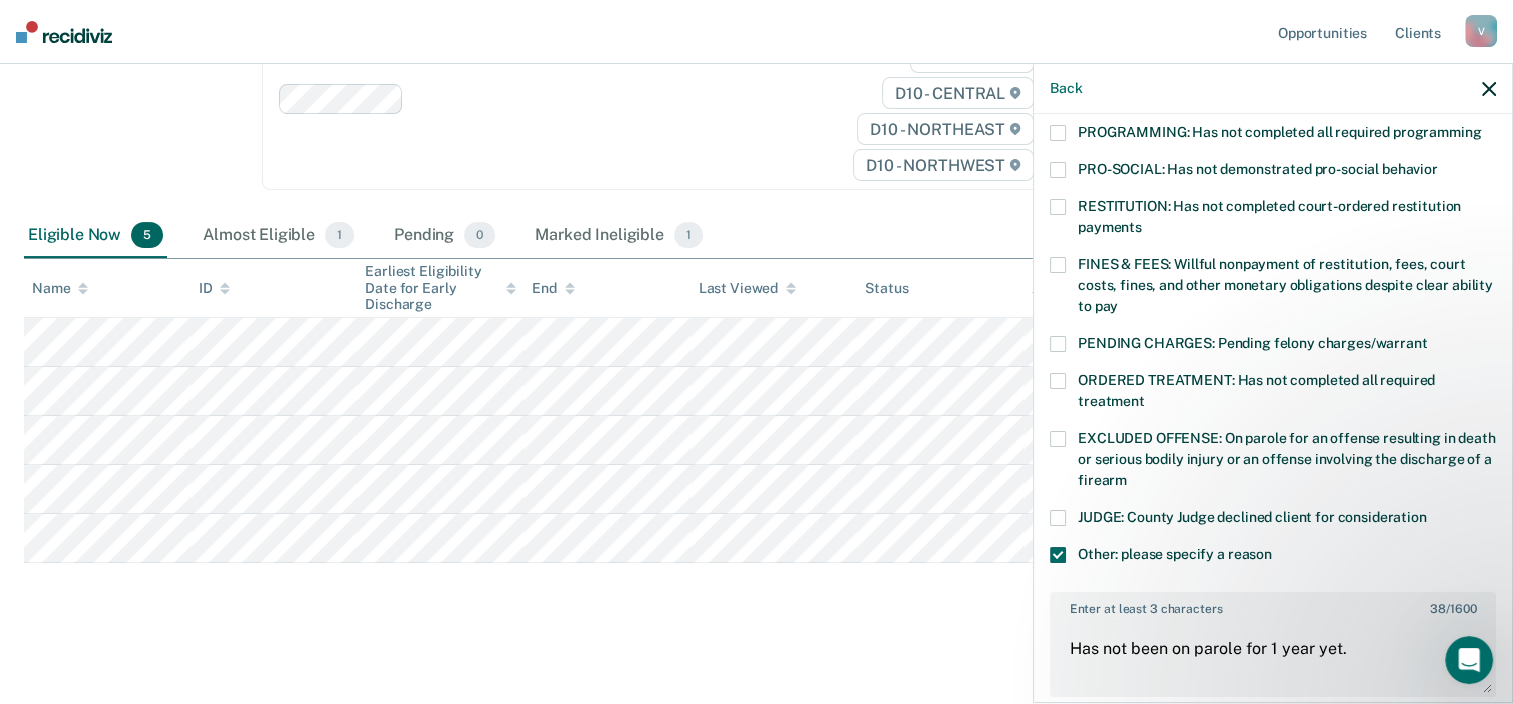 scroll, scrollTop: 729, scrollLeft: 0, axis: vertical 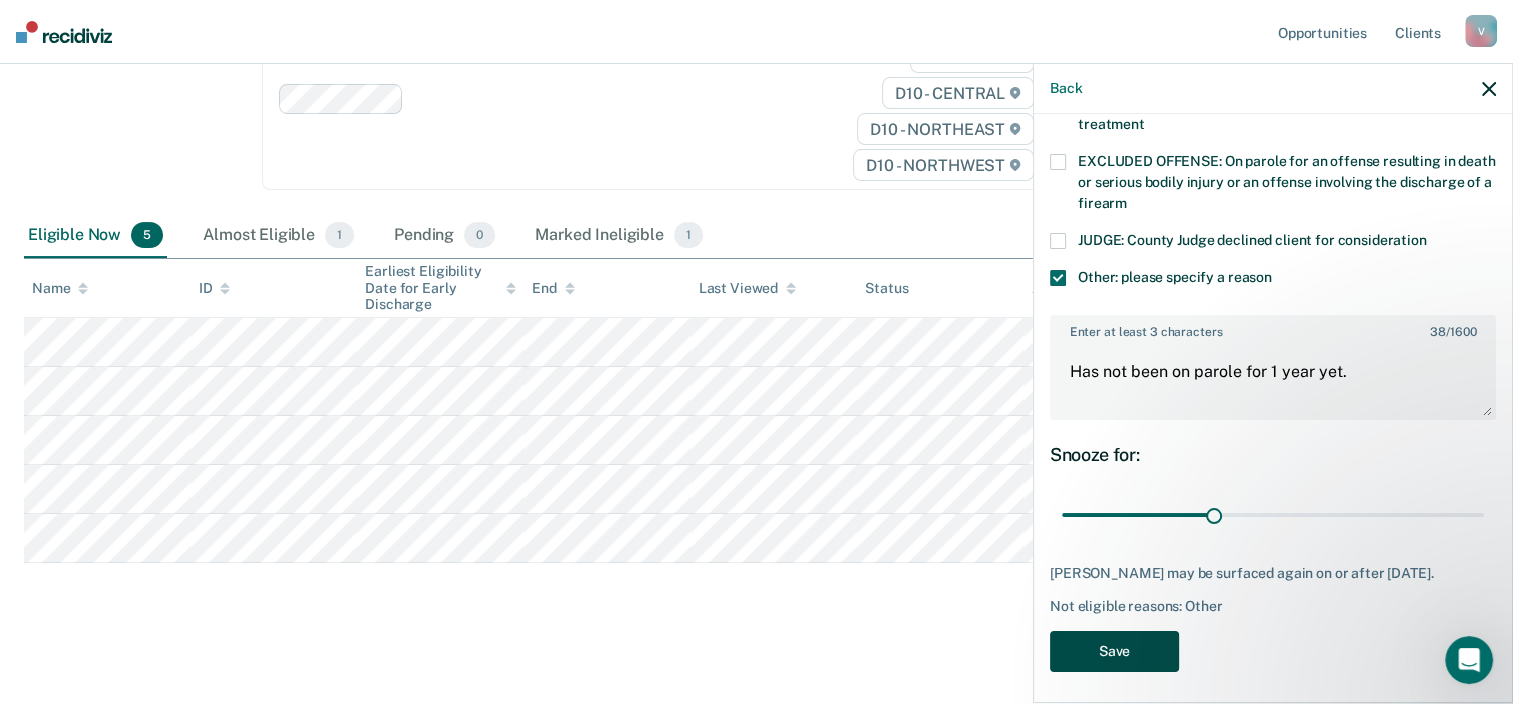 click on "Save" at bounding box center [1114, 651] 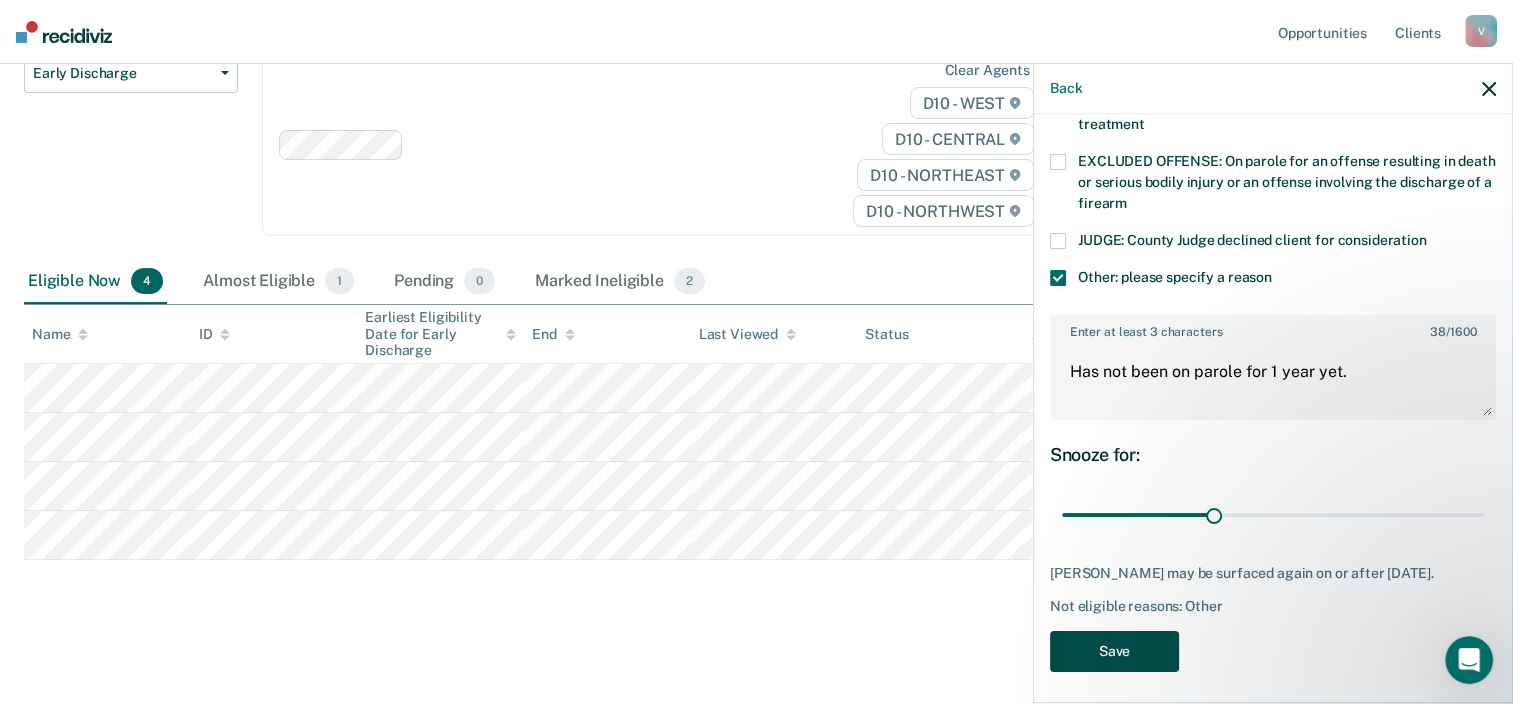 scroll, scrollTop: 232, scrollLeft: 0, axis: vertical 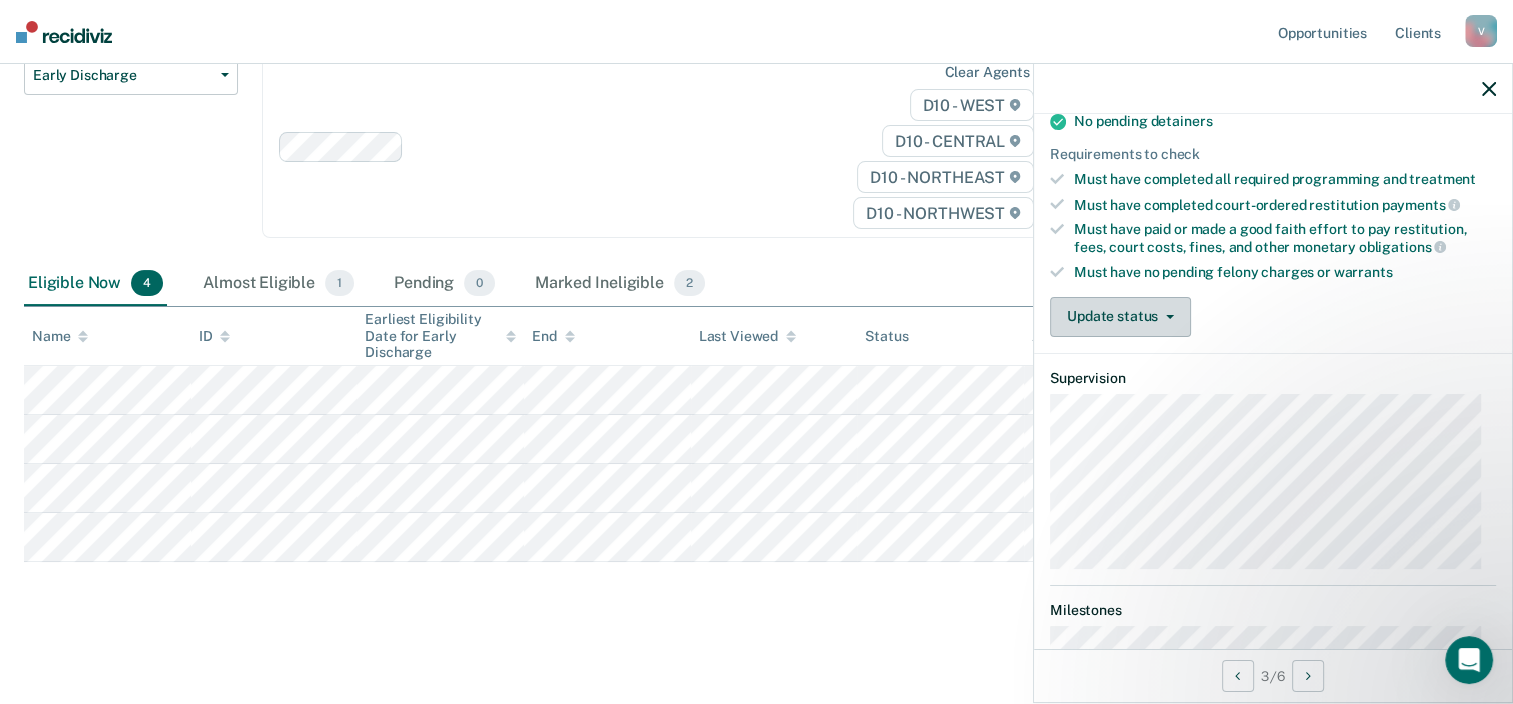 click on "Update status" at bounding box center [1120, 317] 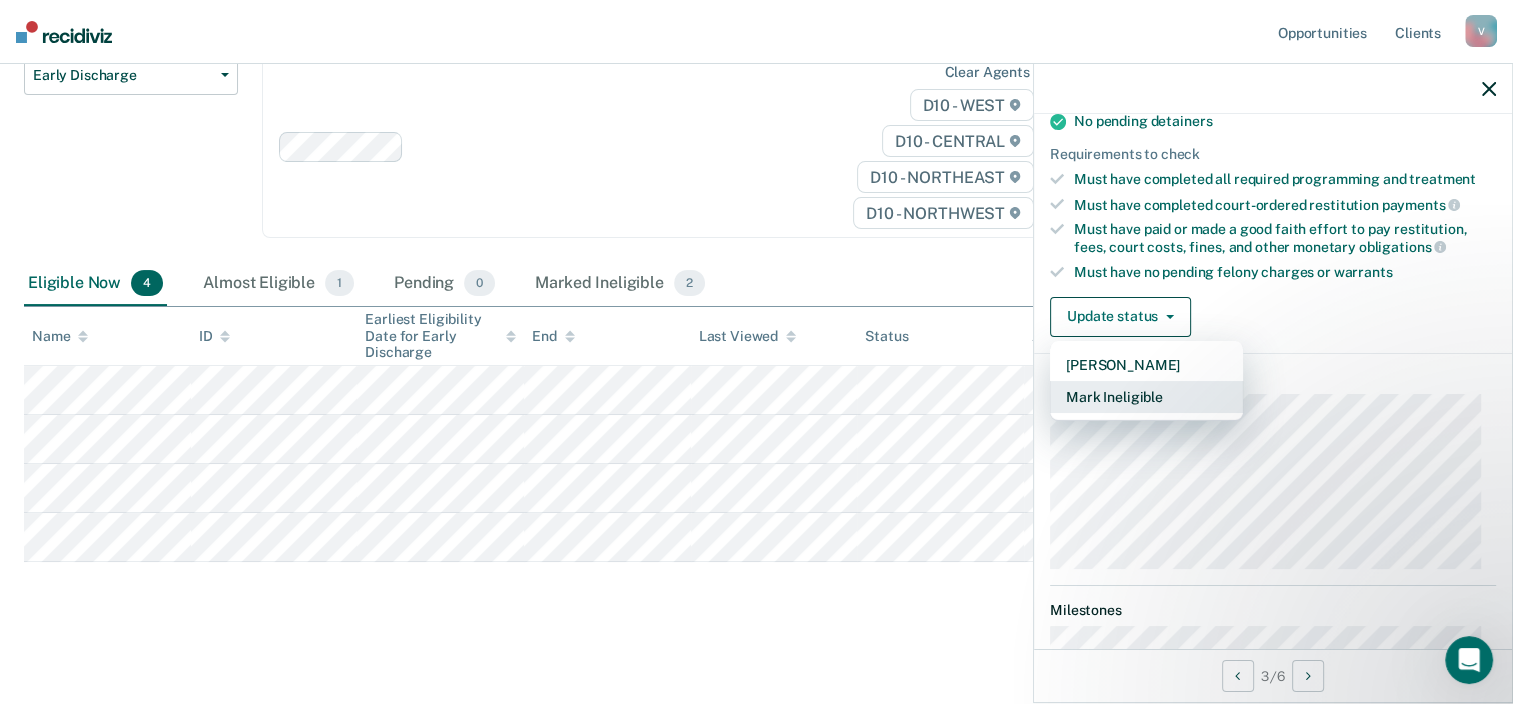 click on "Mark Ineligible" at bounding box center [1146, 397] 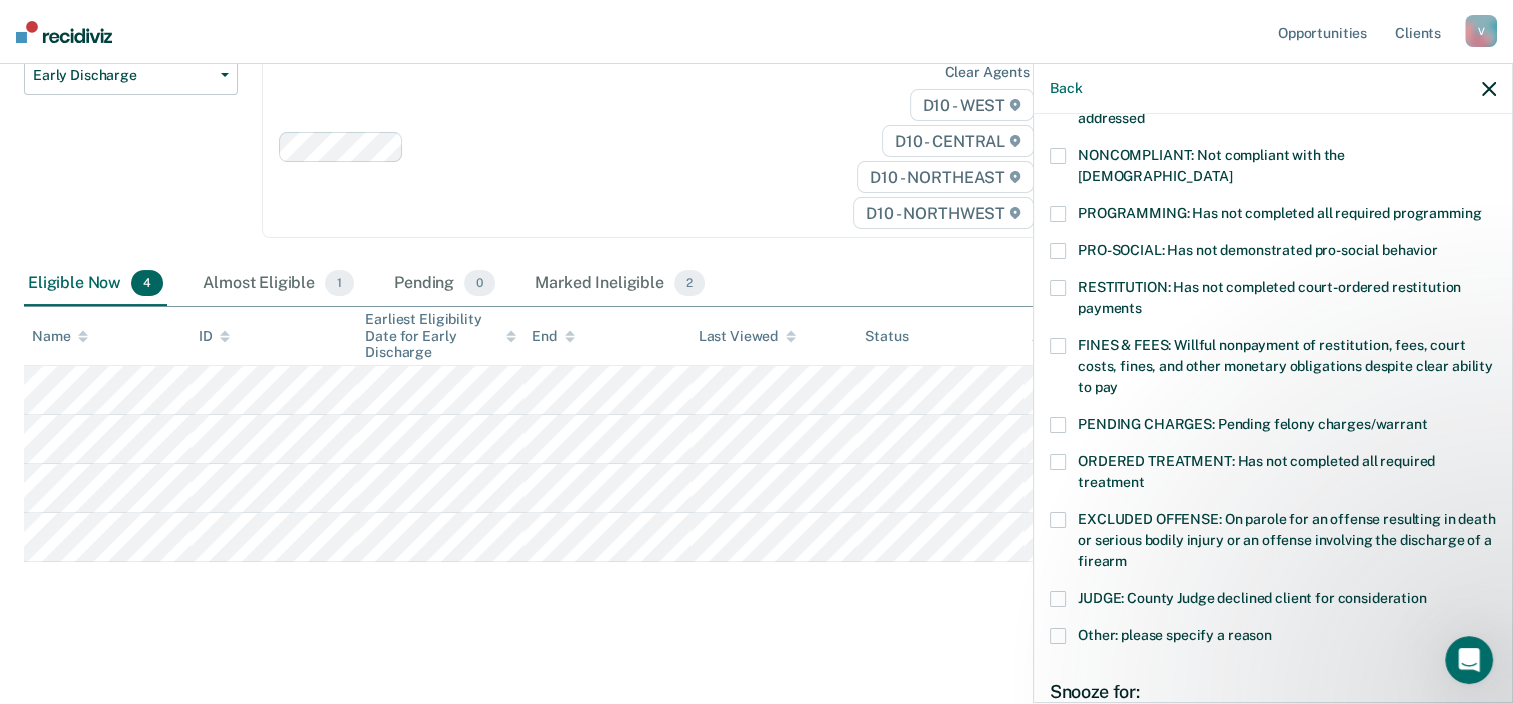scroll, scrollTop: 368, scrollLeft: 0, axis: vertical 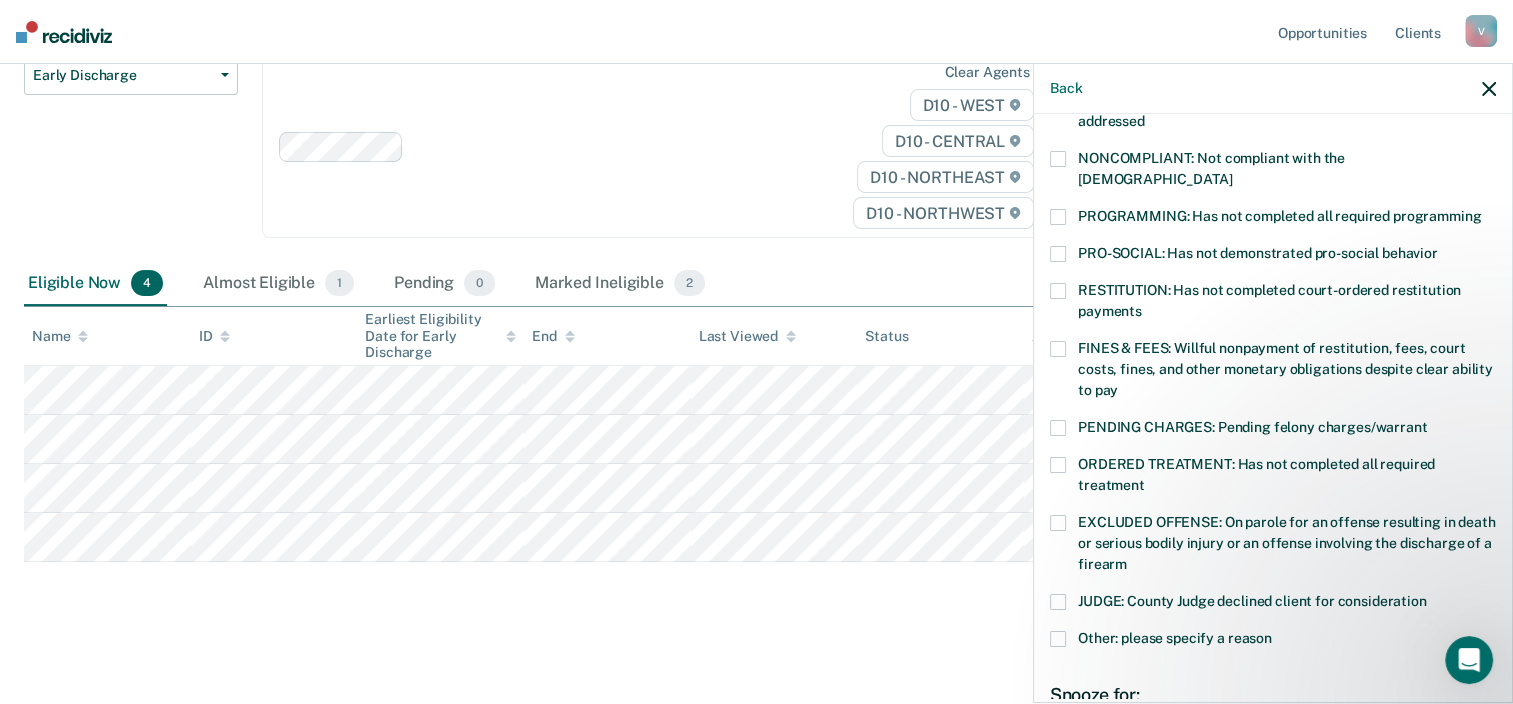 click at bounding box center (1058, 428) 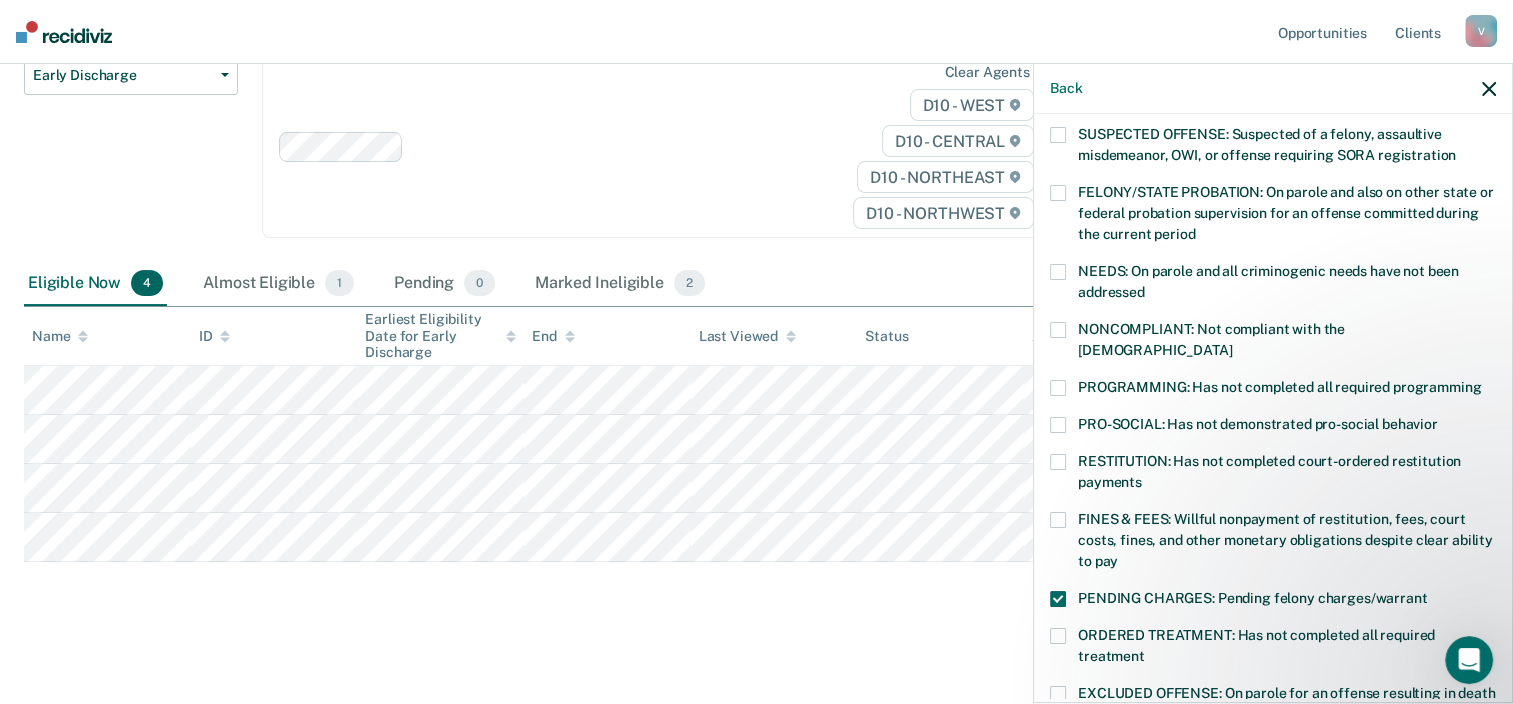 scroll, scrollTop: 196, scrollLeft: 0, axis: vertical 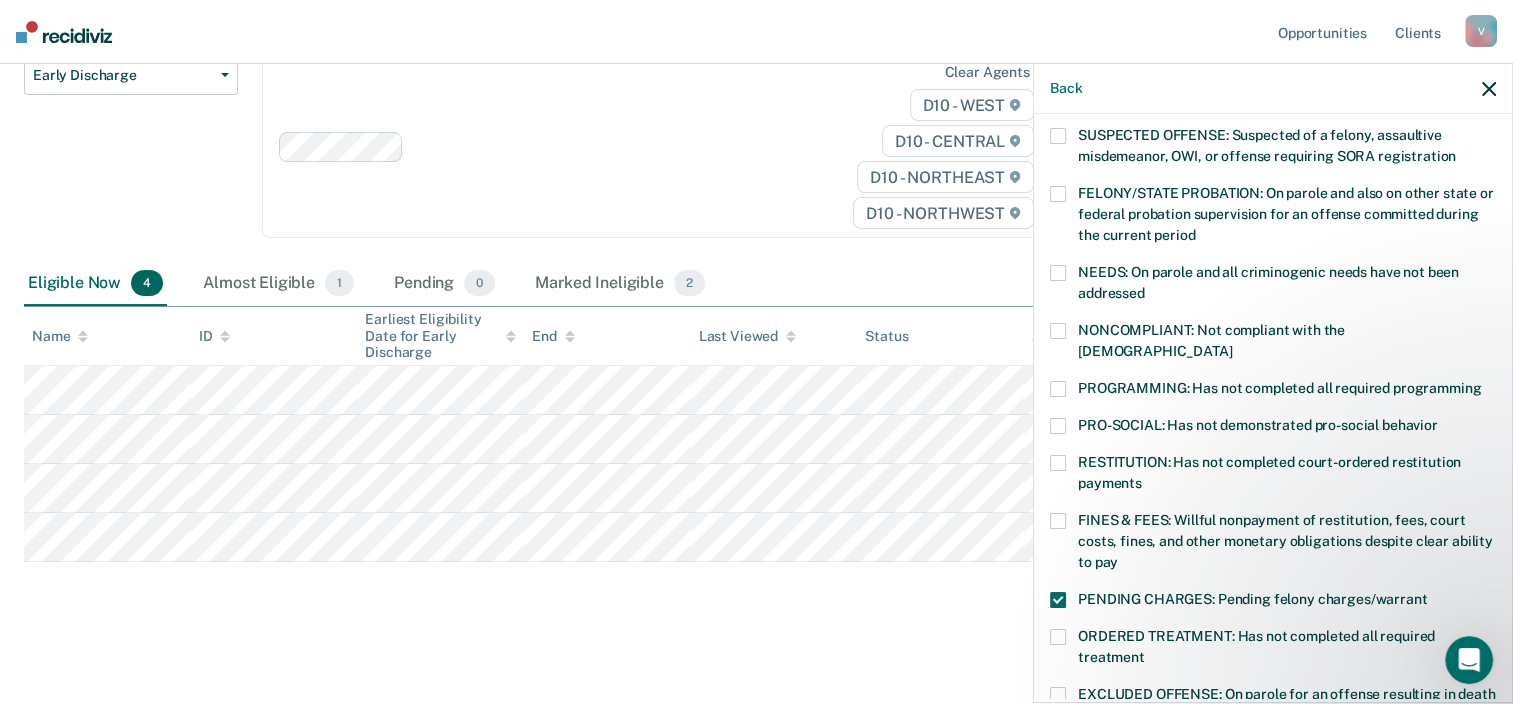 click at bounding box center [1058, 389] 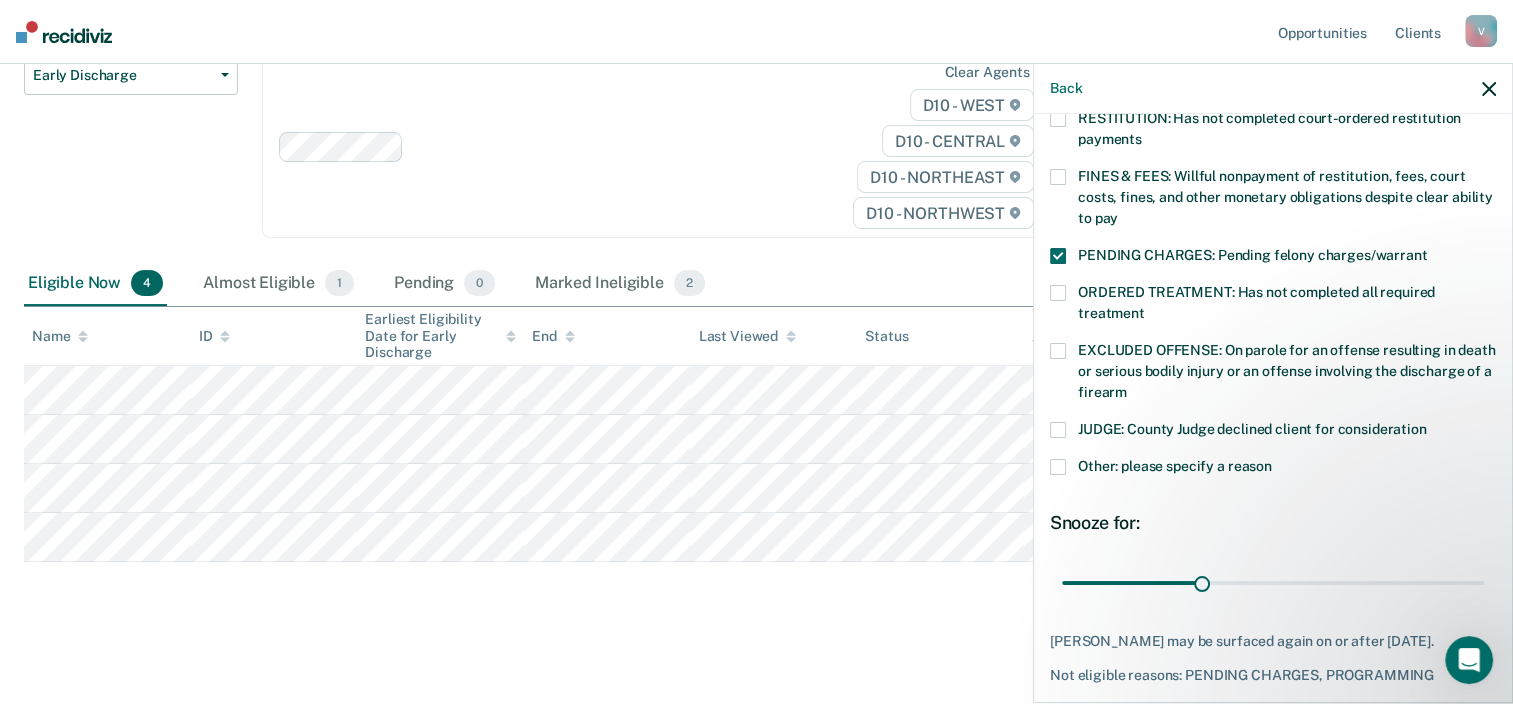 scroll, scrollTop: 593, scrollLeft: 0, axis: vertical 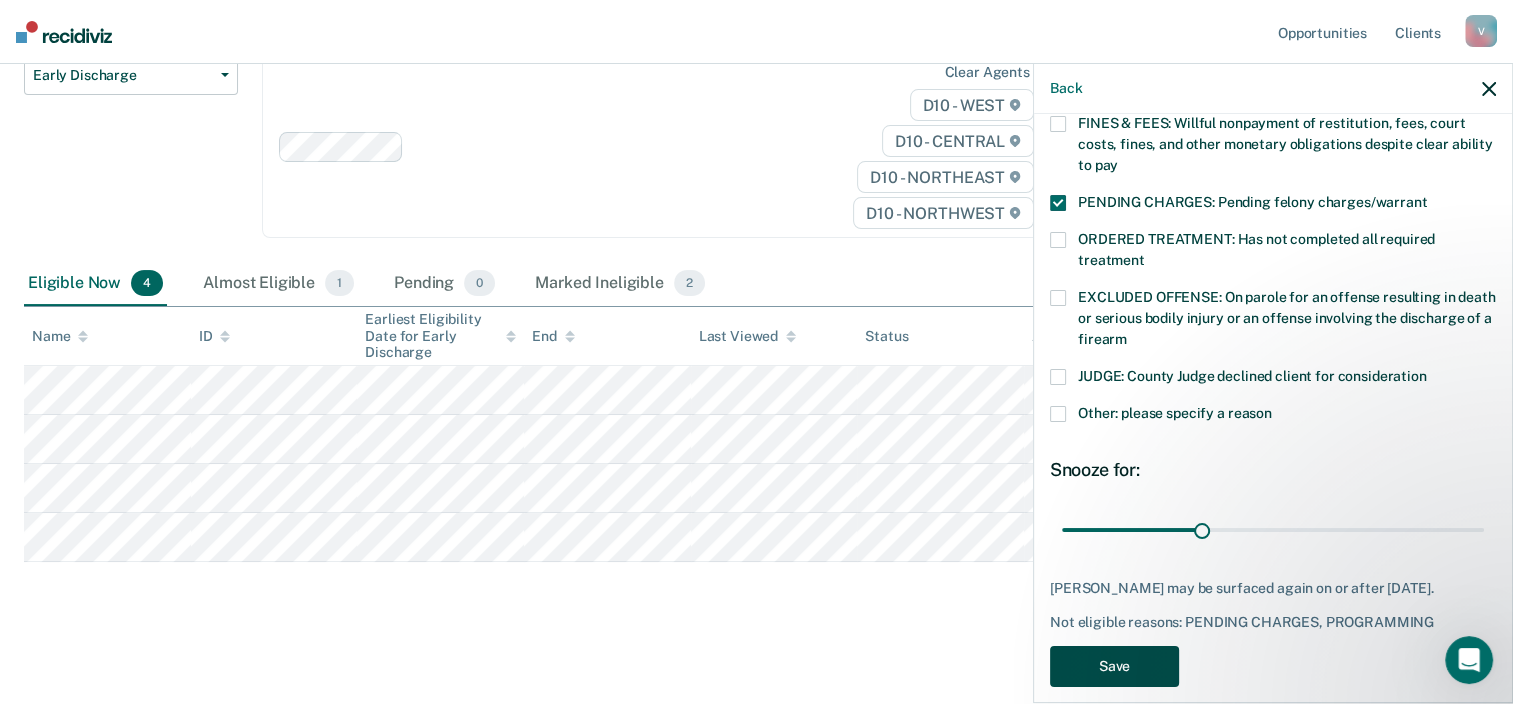 click on "Save" at bounding box center (1114, 666) 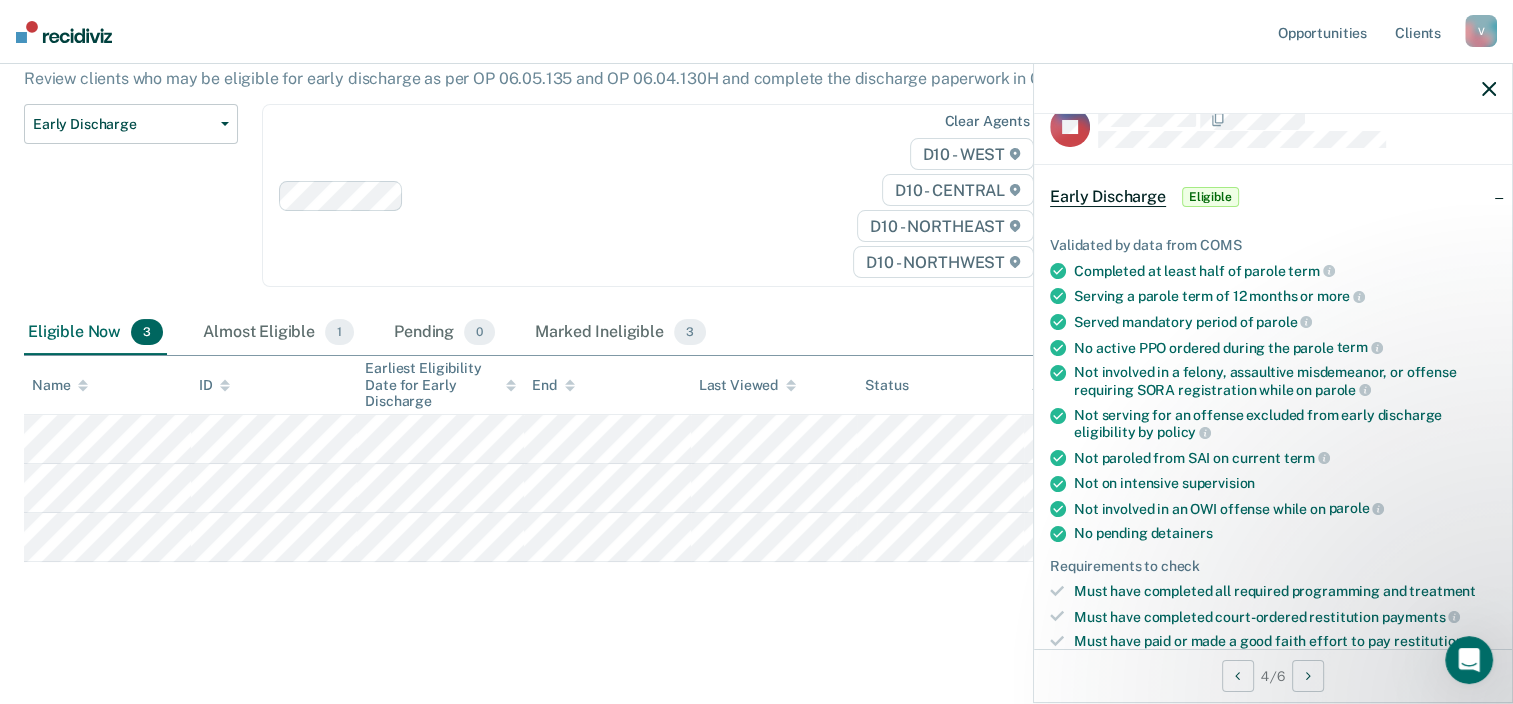 scroll, scrollTop: 37, scrollLeft: 0, axis: vertical 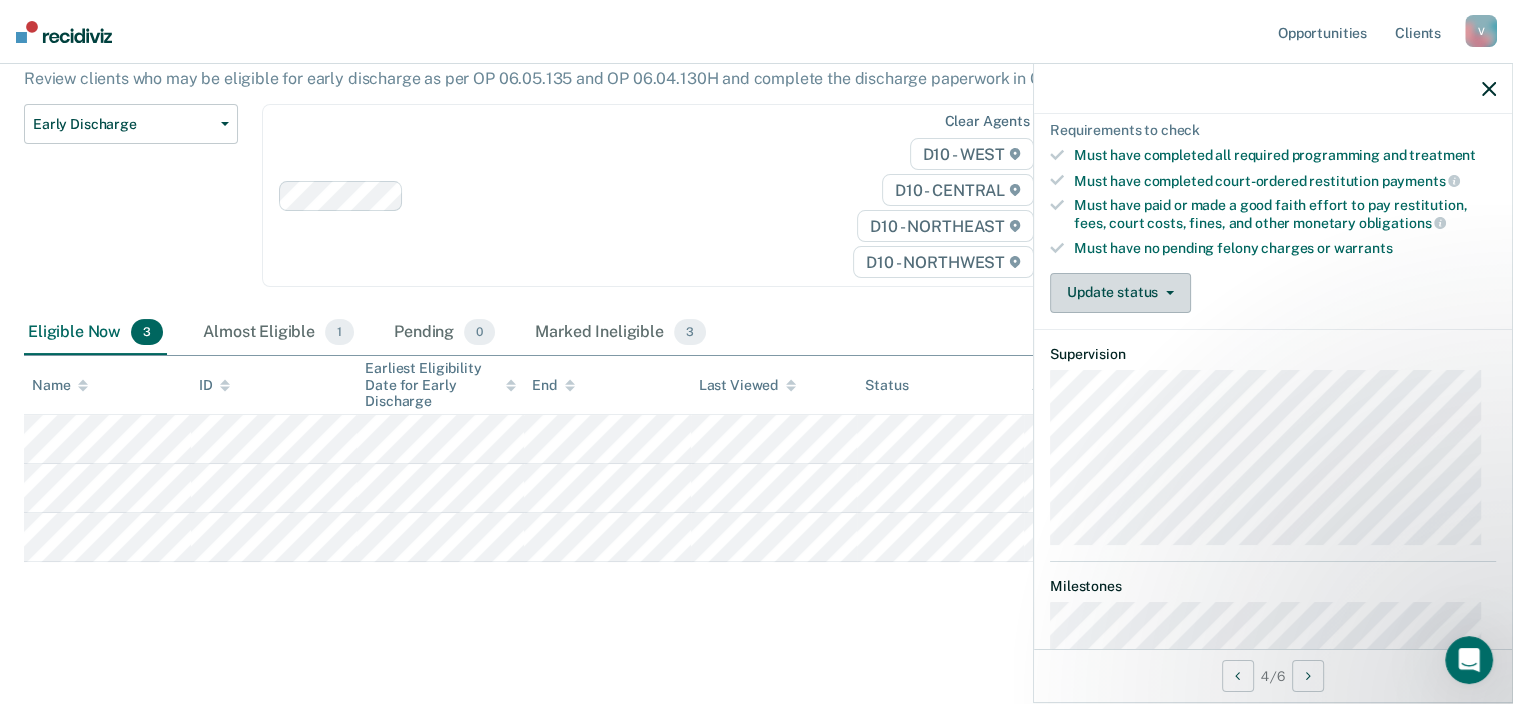 click on "Update status" at bounding box center [1120, 293] 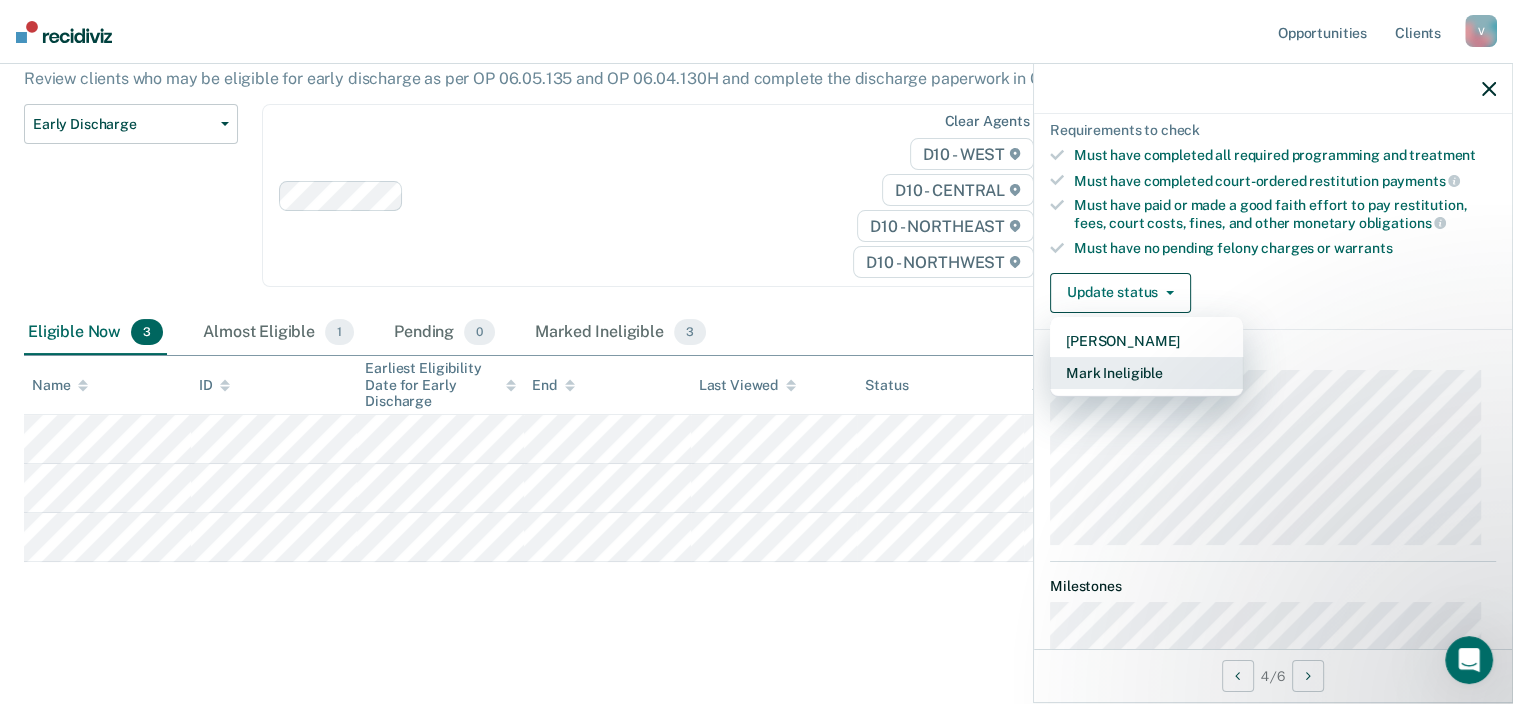 click on "Mark Ineligible" at bounding box center (1146, 373) 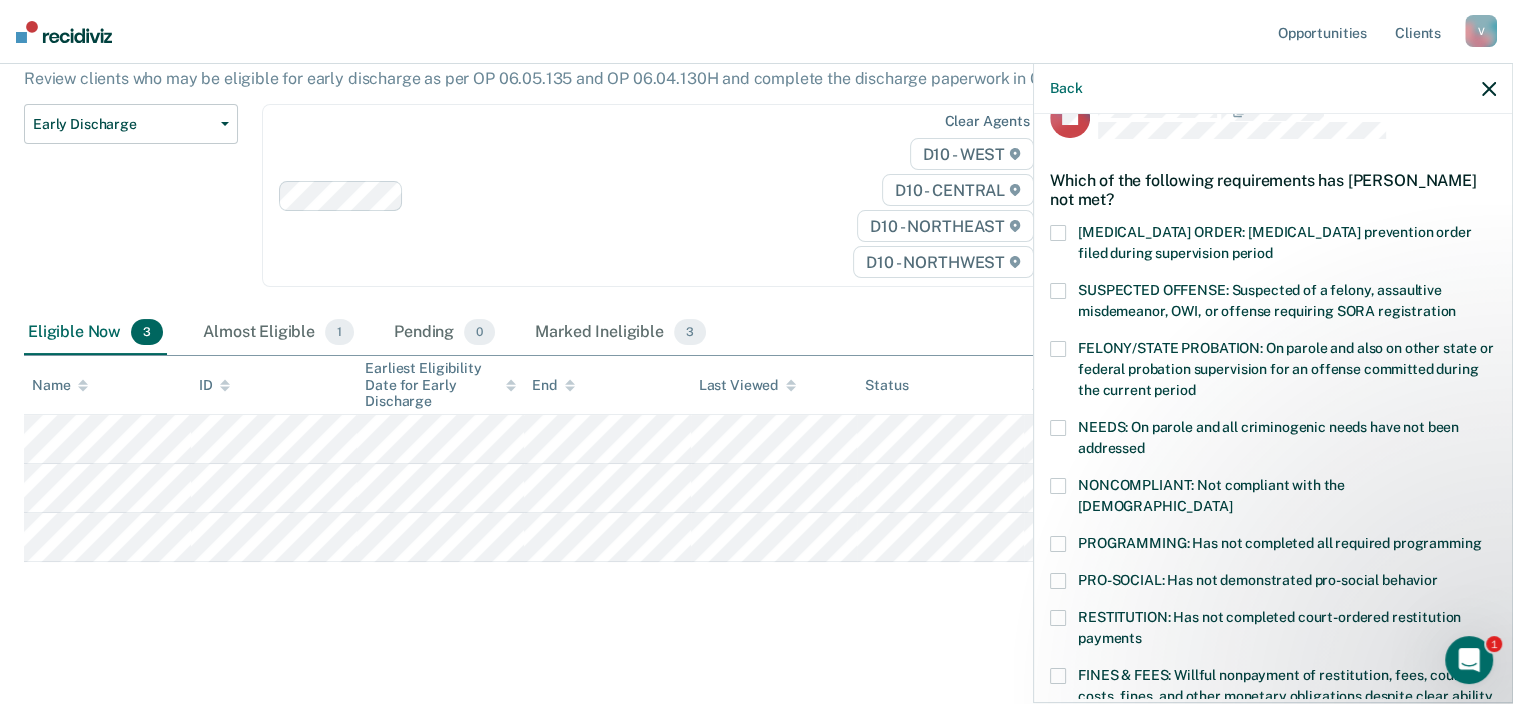 scroll, scrollTop: 0, scrollLeft: 0, axis: both 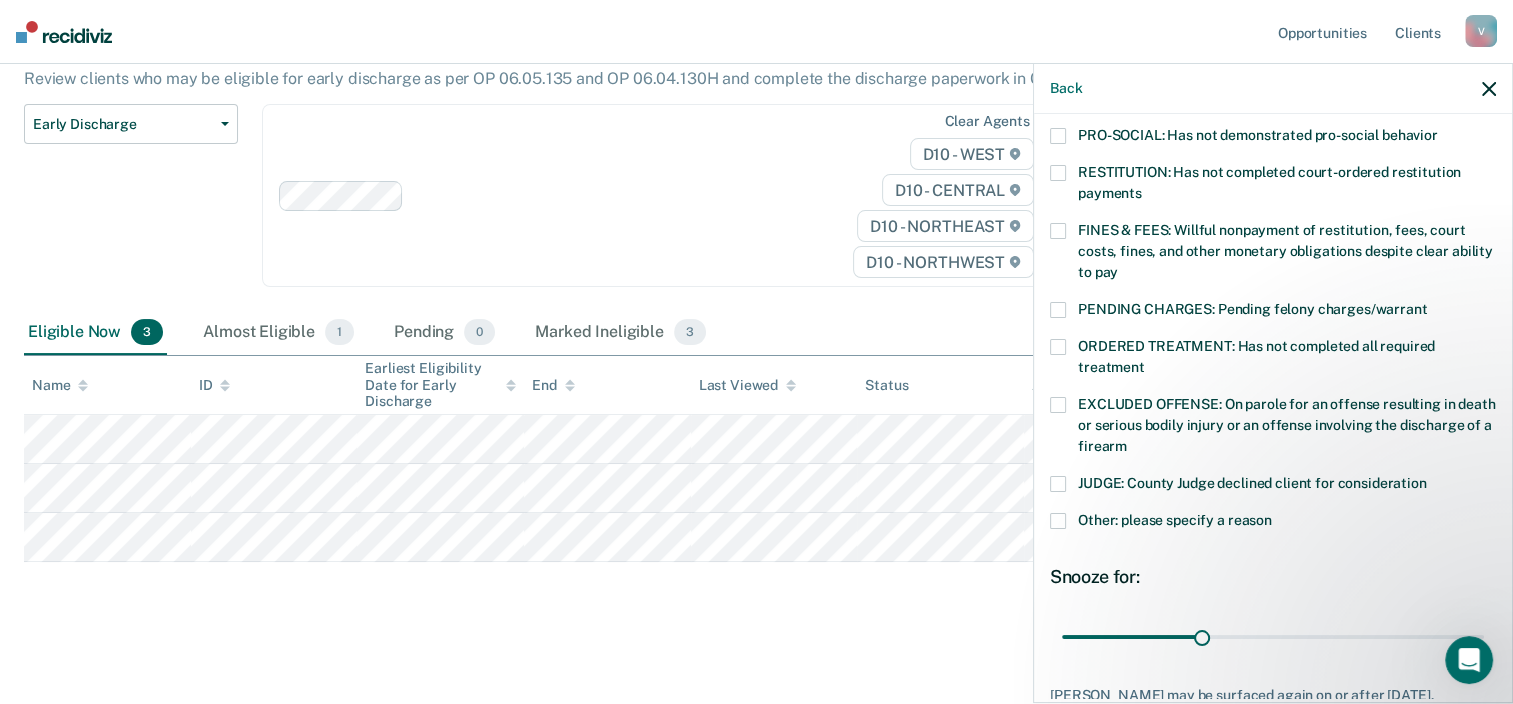 click at bounding box center [1058, 521] 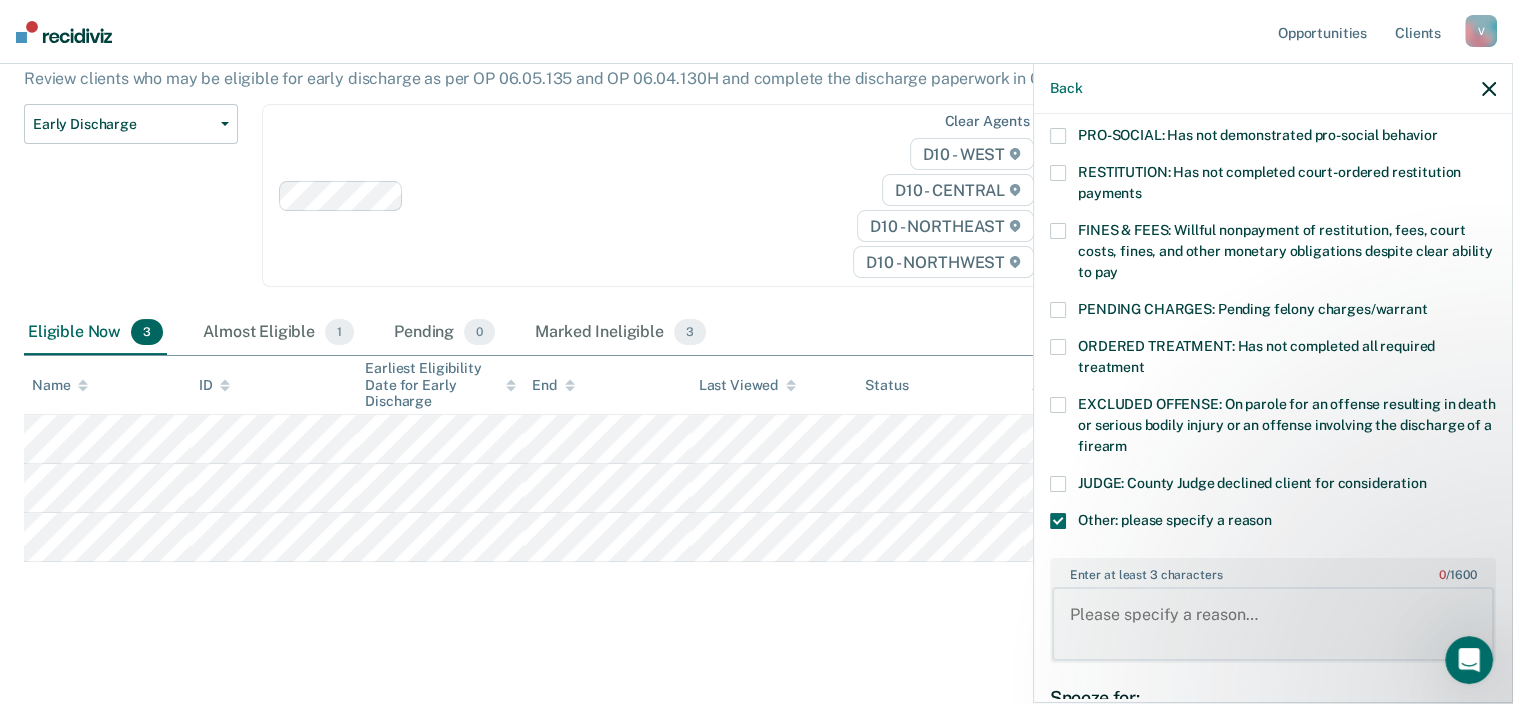 click on "Enter at least 3 characters 0  /  1600" at bounding box center [1273, 624] 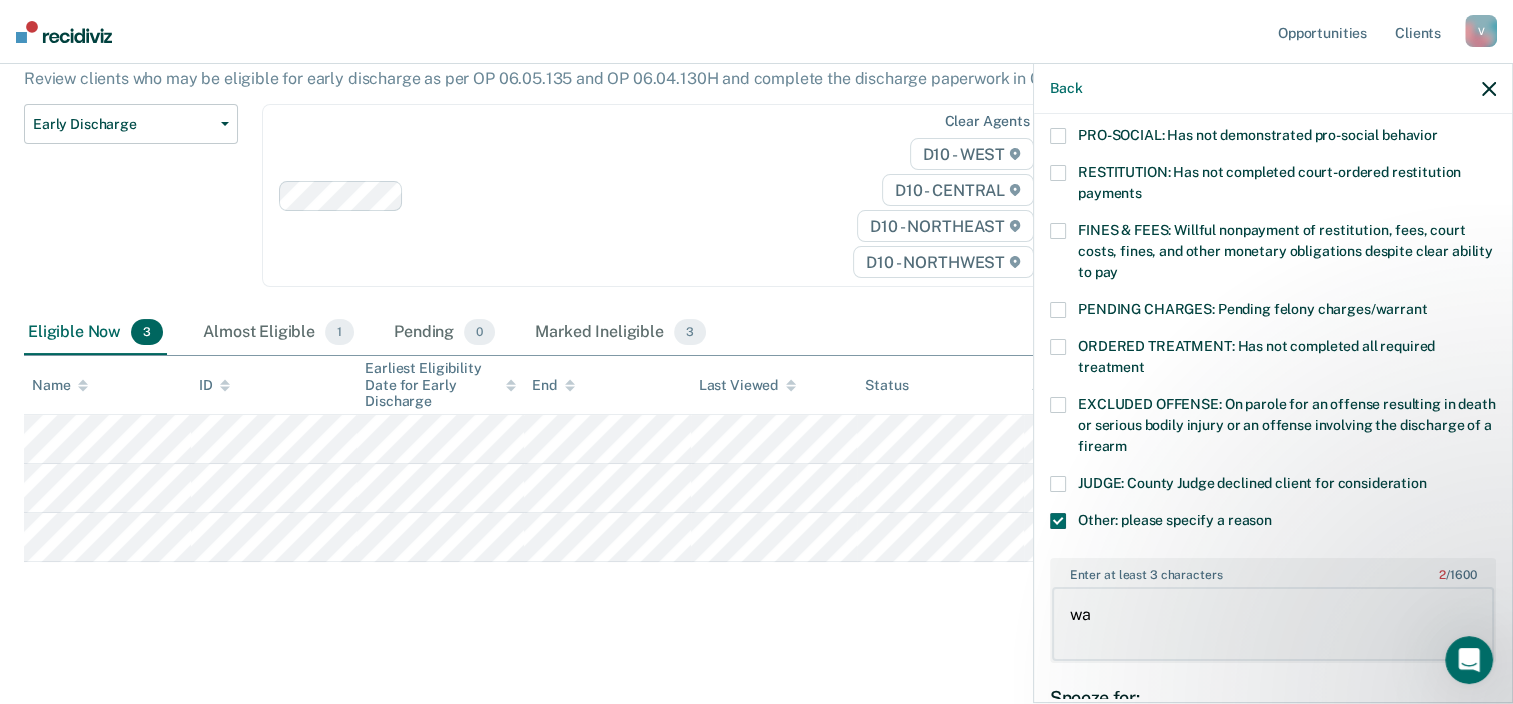type on "w" 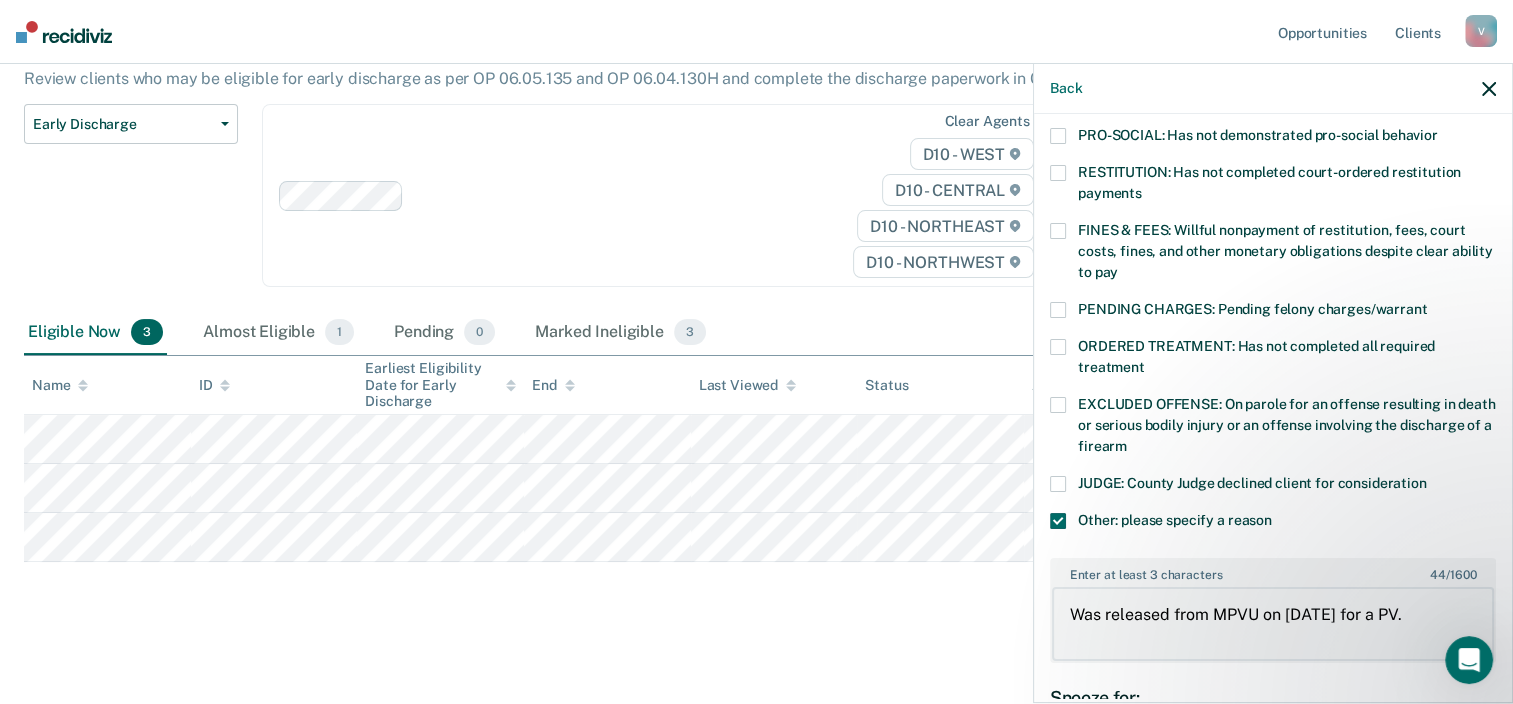 type on "Was released from MPVU on [DATE] for a PV." 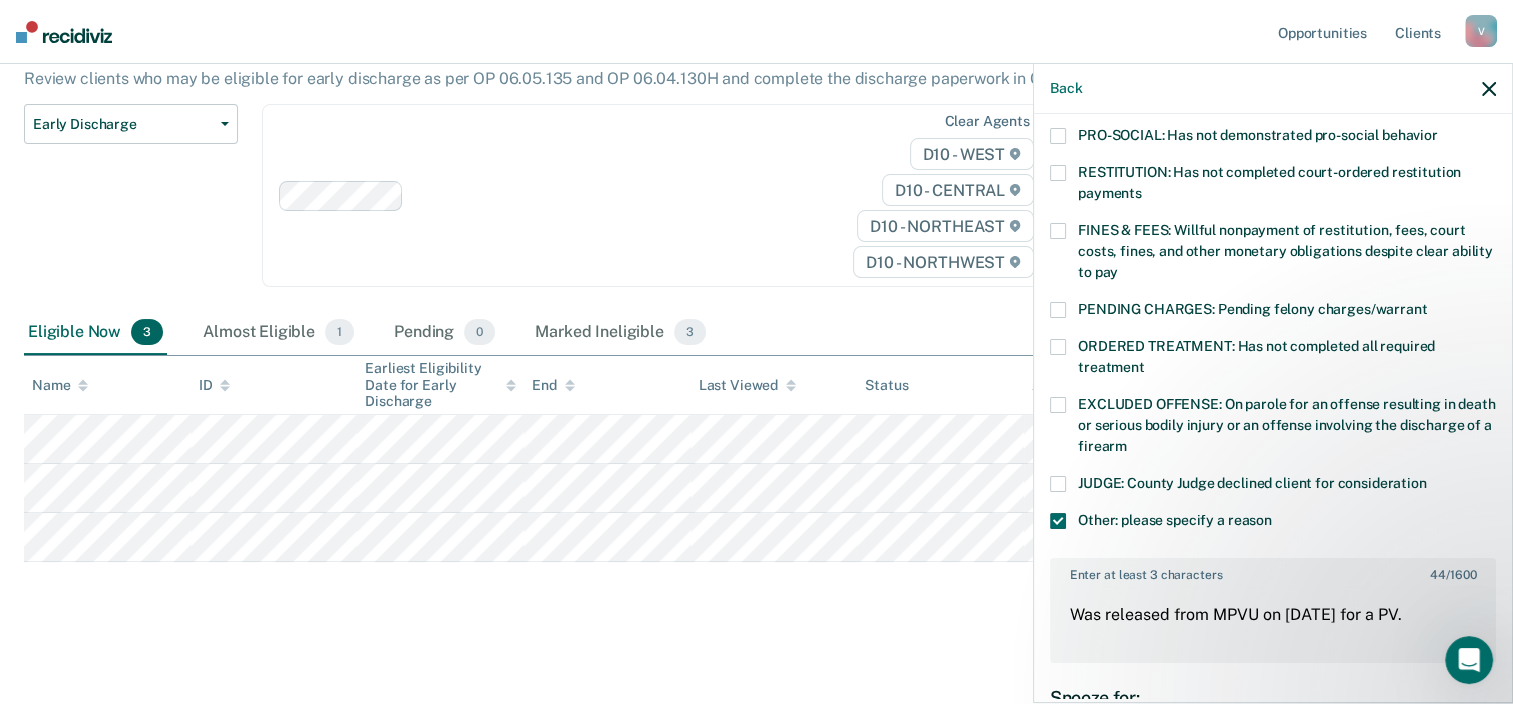 scroll, scrollTop: 712, scrollLeft: 0, axis: vertical 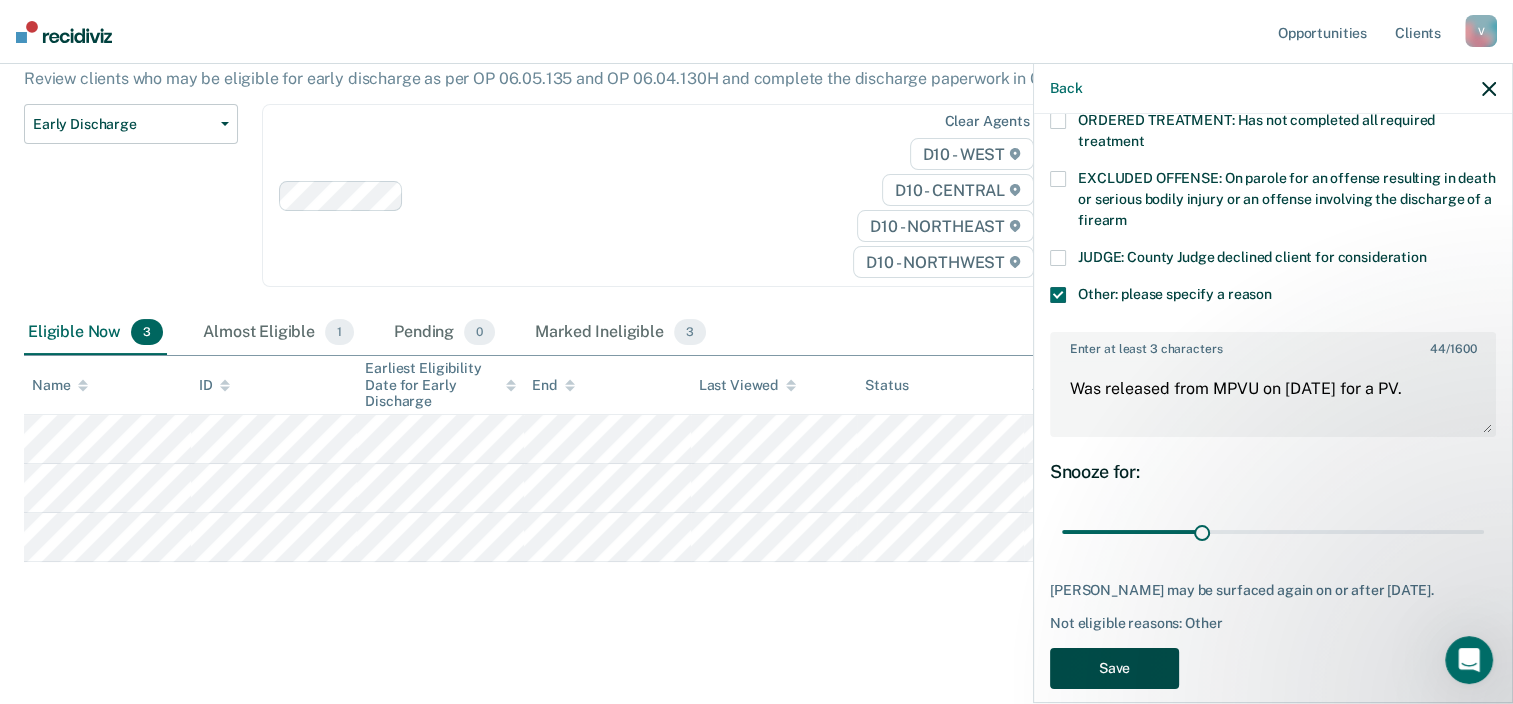 click on "Save" at bounding box center (1114, 668) 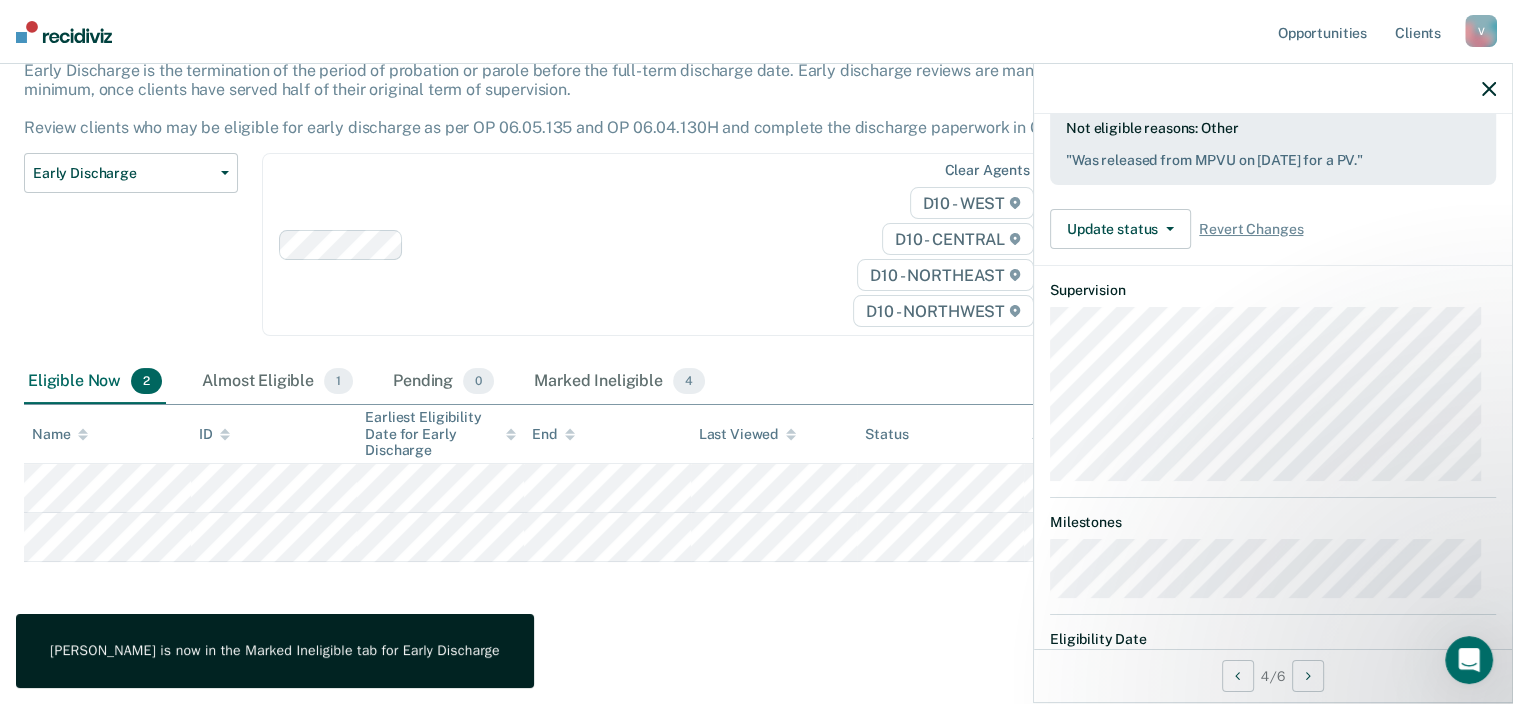 scroll, scrollTop: 532, scrollLeft: 0, axis: vertical 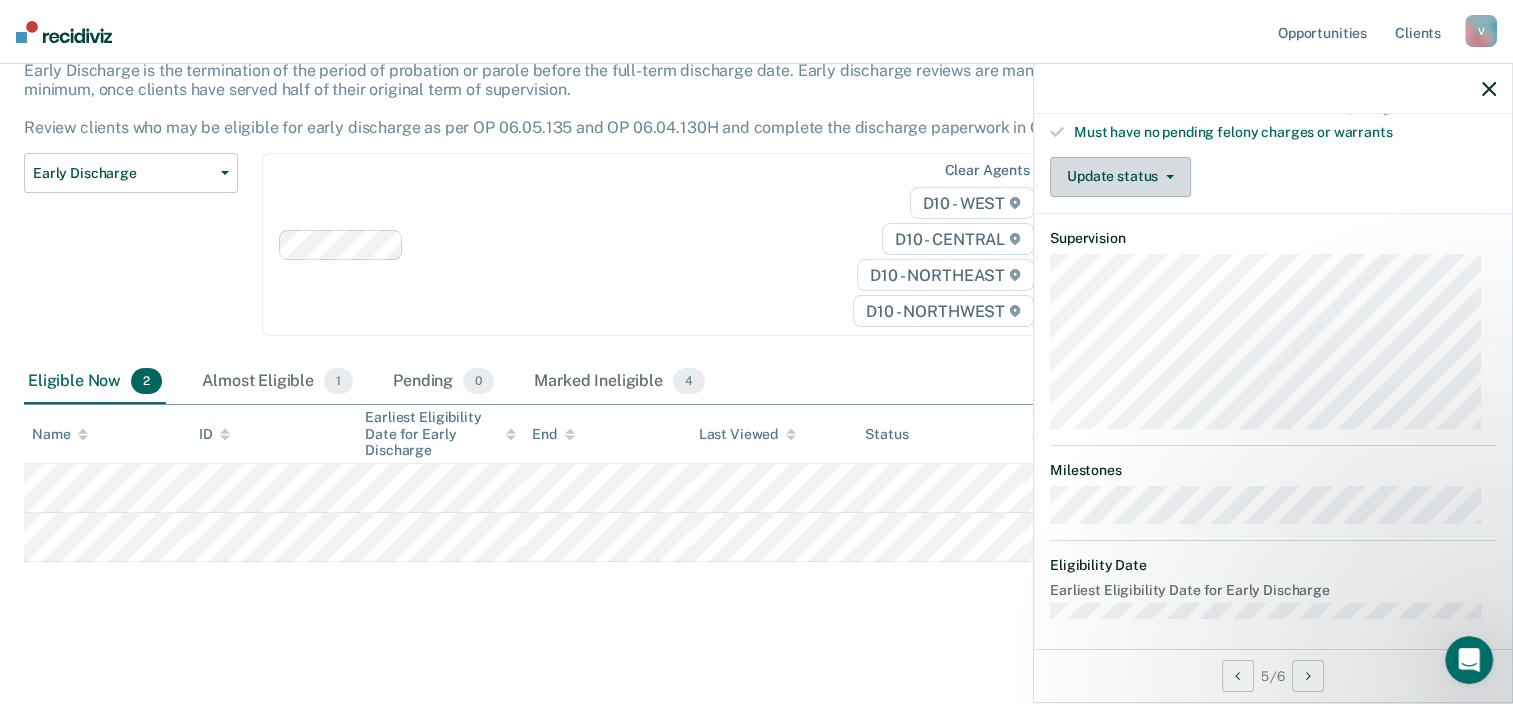 click on "Update status" at bounding box center [1120, 177] 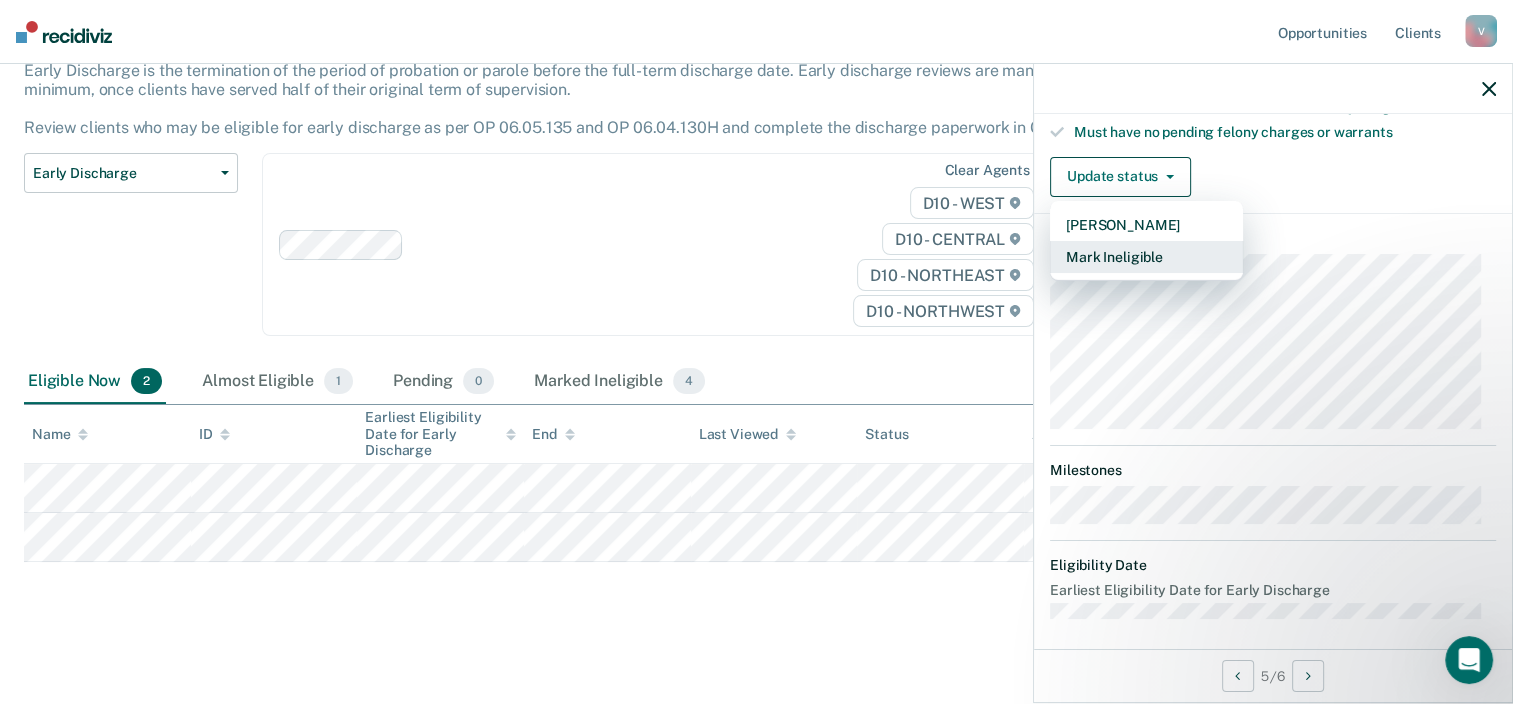click on "Mark Ineligible" at bounding box center (1146, 257) 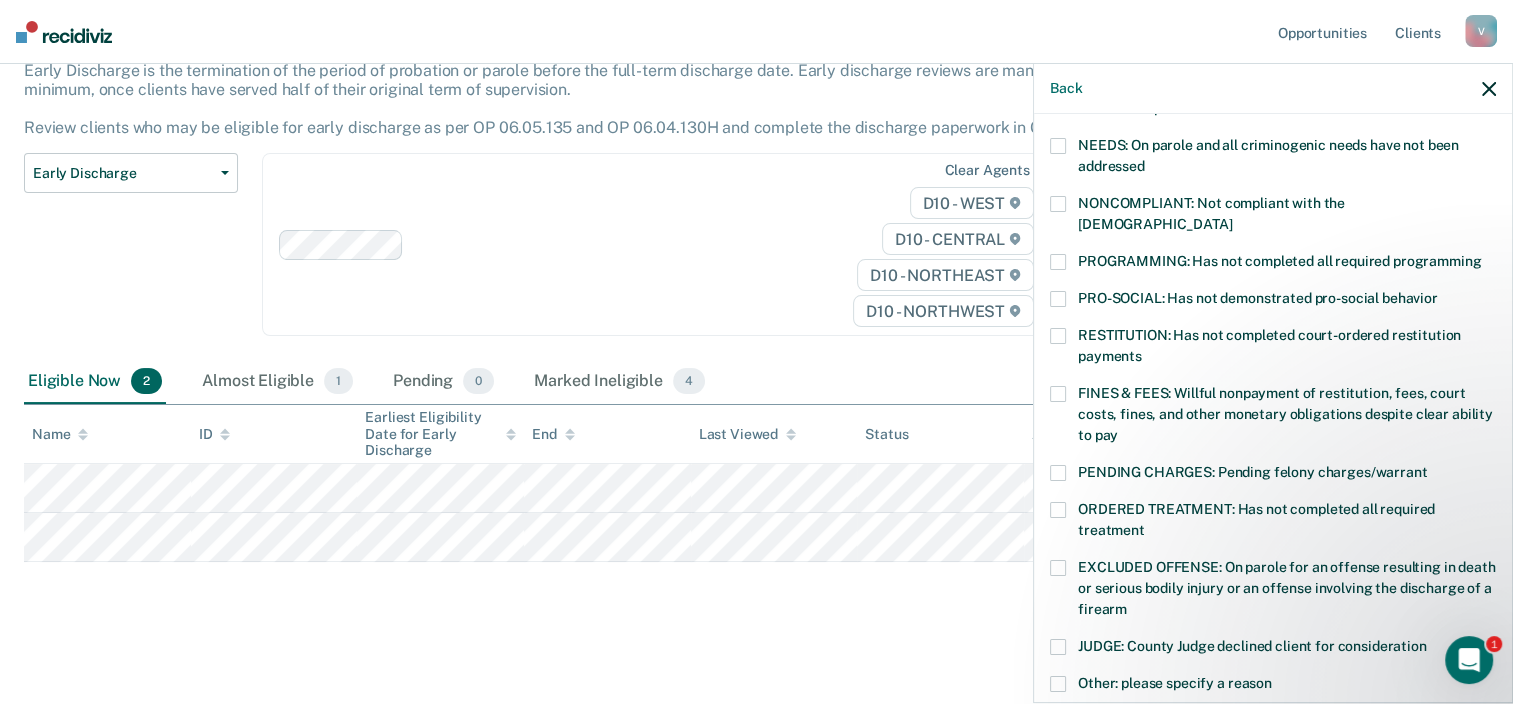 scroll, scrollTop: 316, scrollLeft: 0, axis: vertical 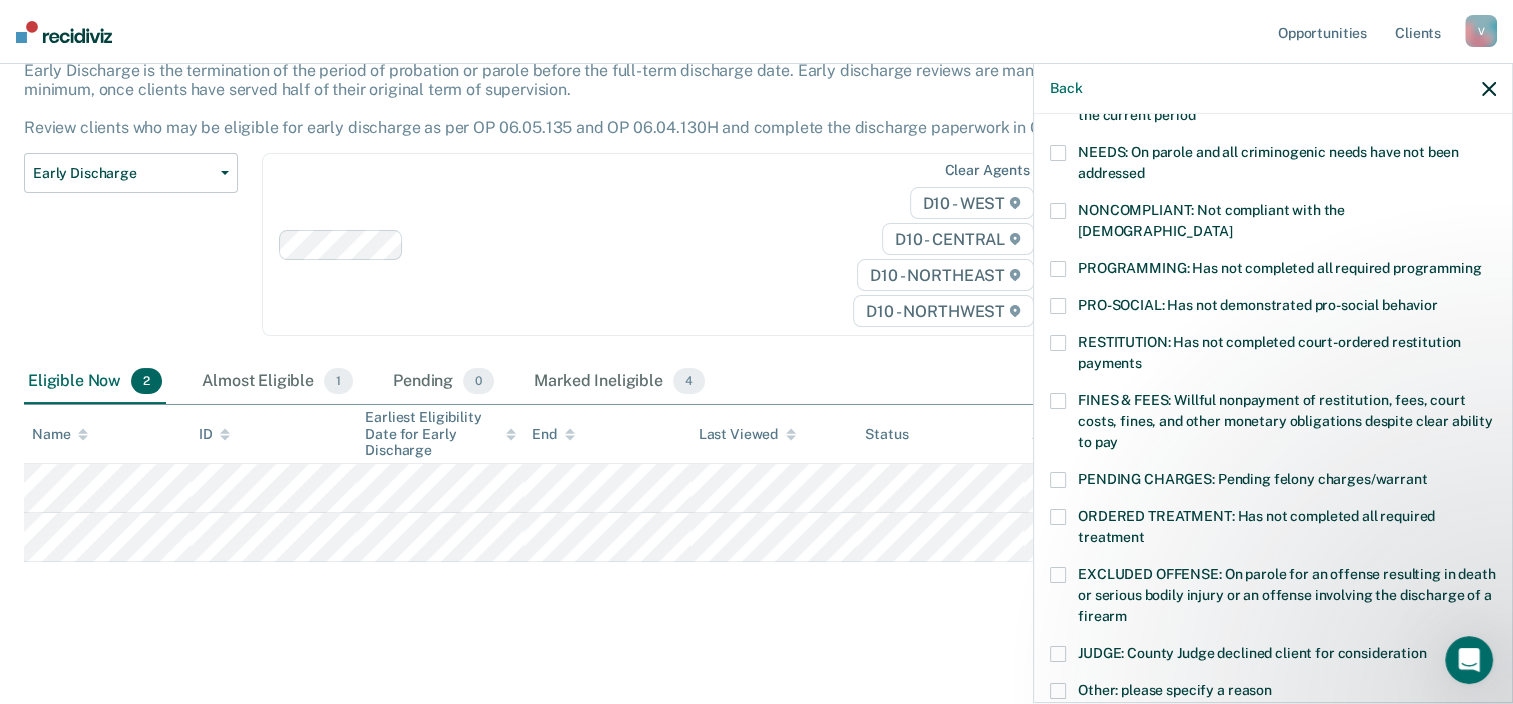 click at bounding box center [1058, 269] 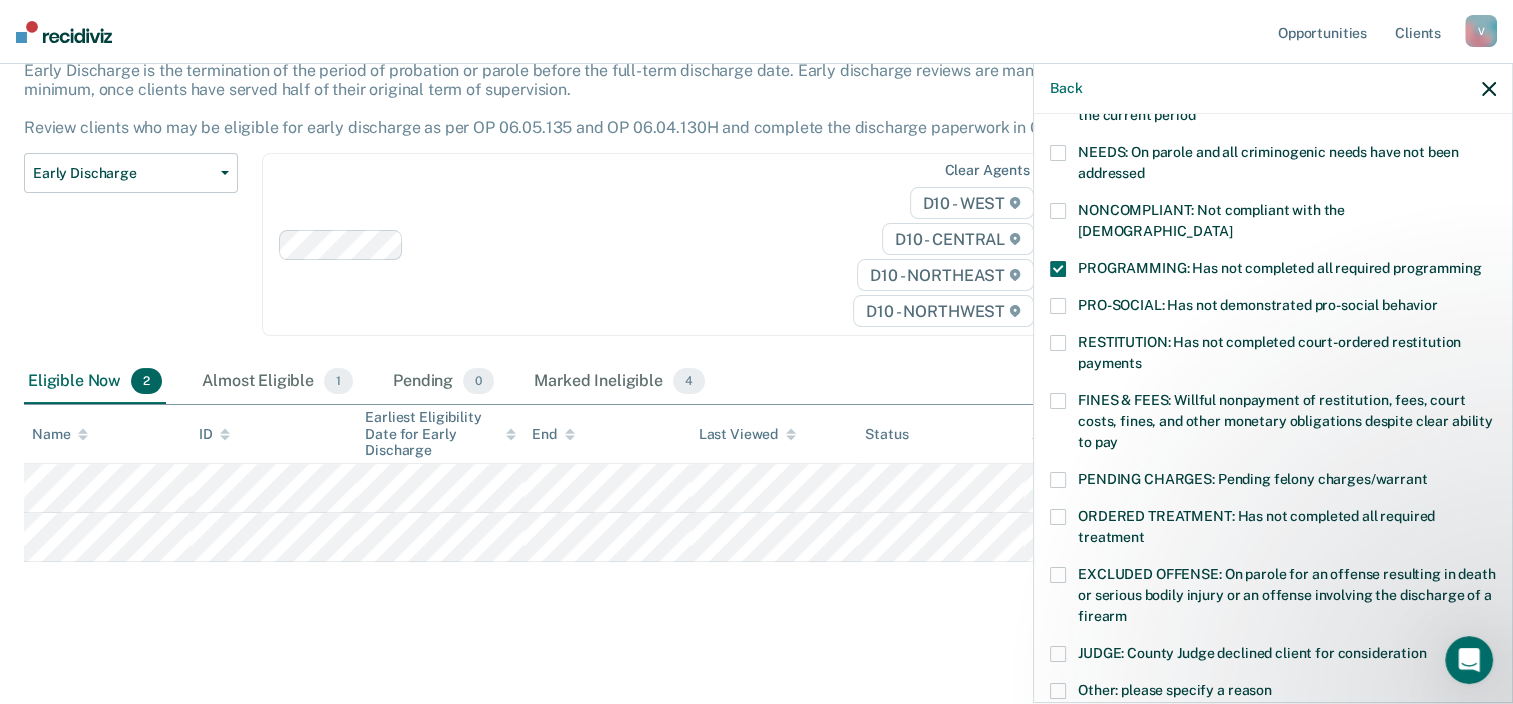 click at bounding box center [1058, 211] 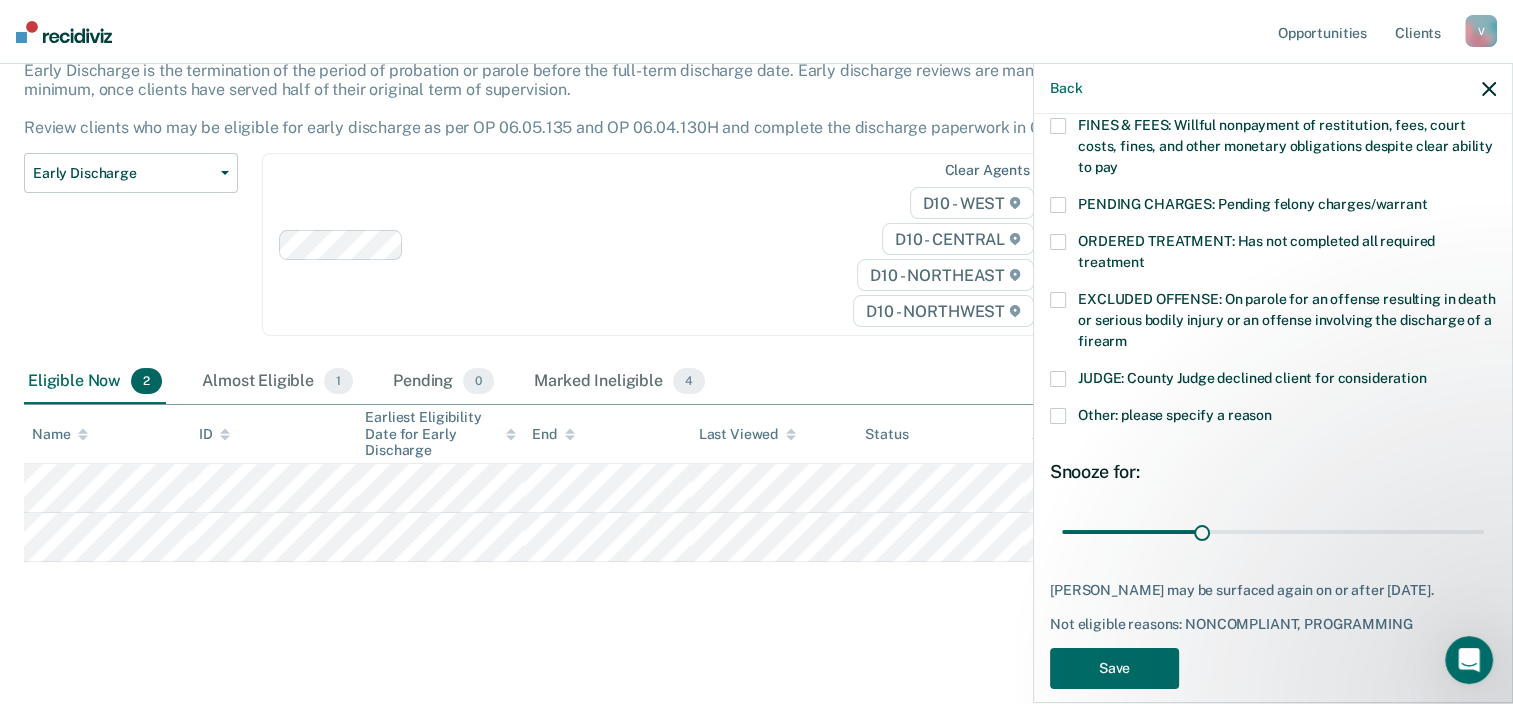 scroll, scrollTop: 593, scrollLeft: 0, axis: vertical 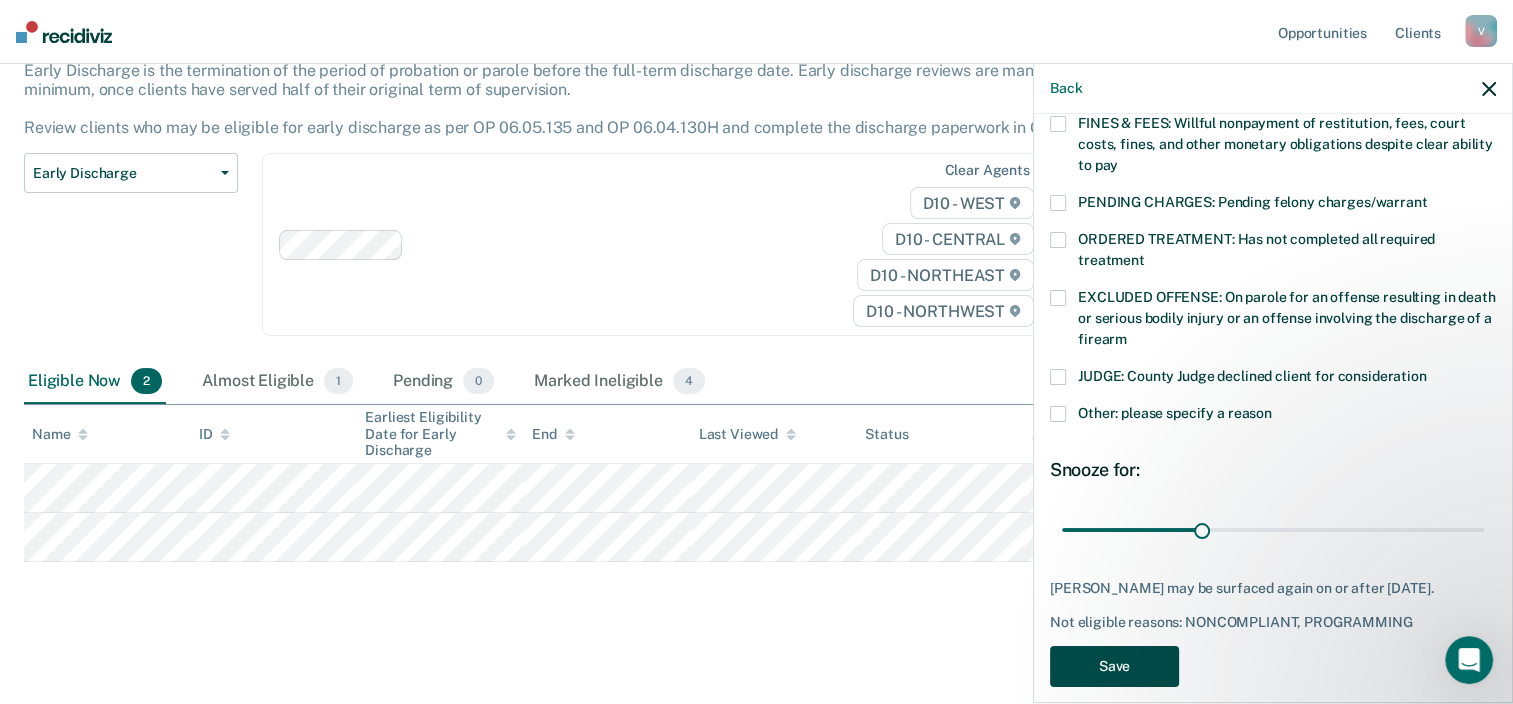 click on "Save" at bounding box center [1114, 666] 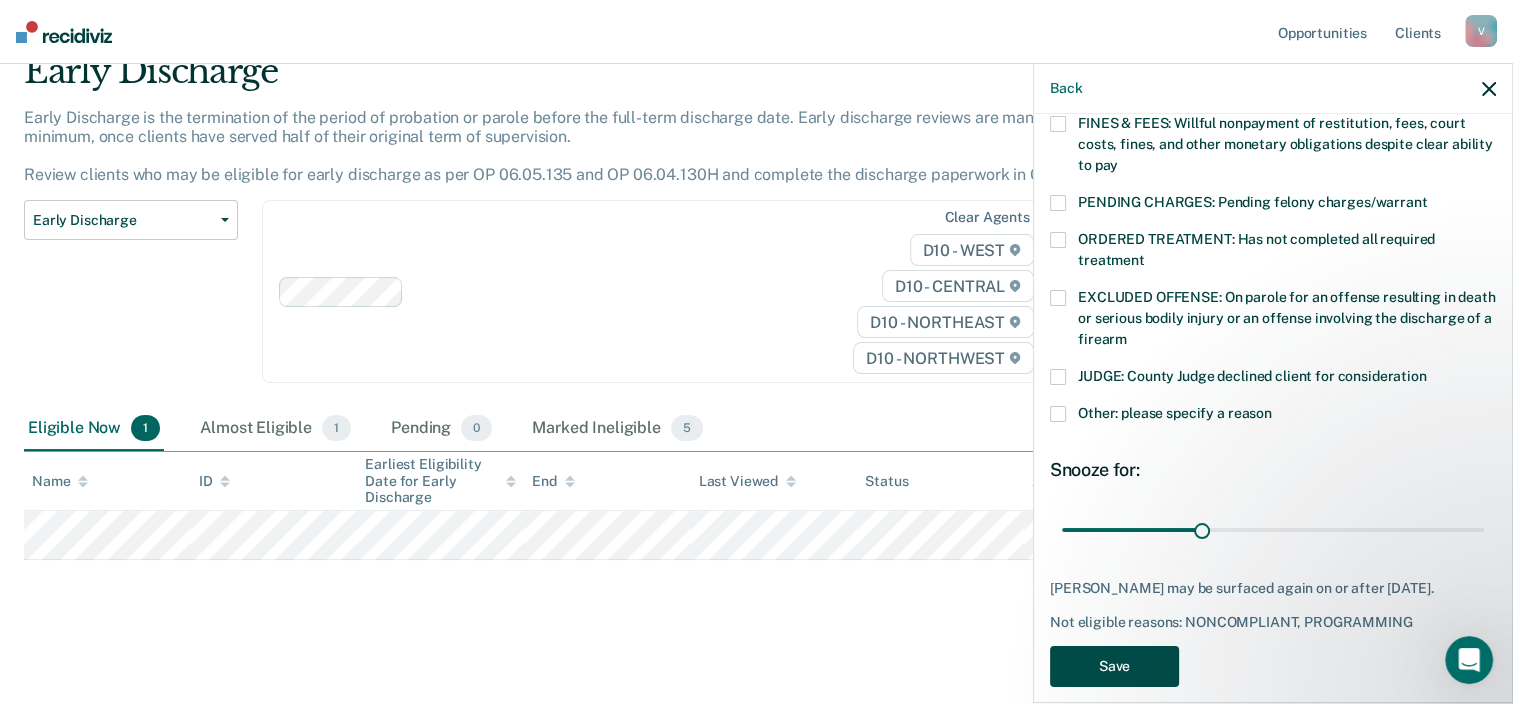 scroll, scrollTop: 84, scrollLeft: 0, axis: vertical 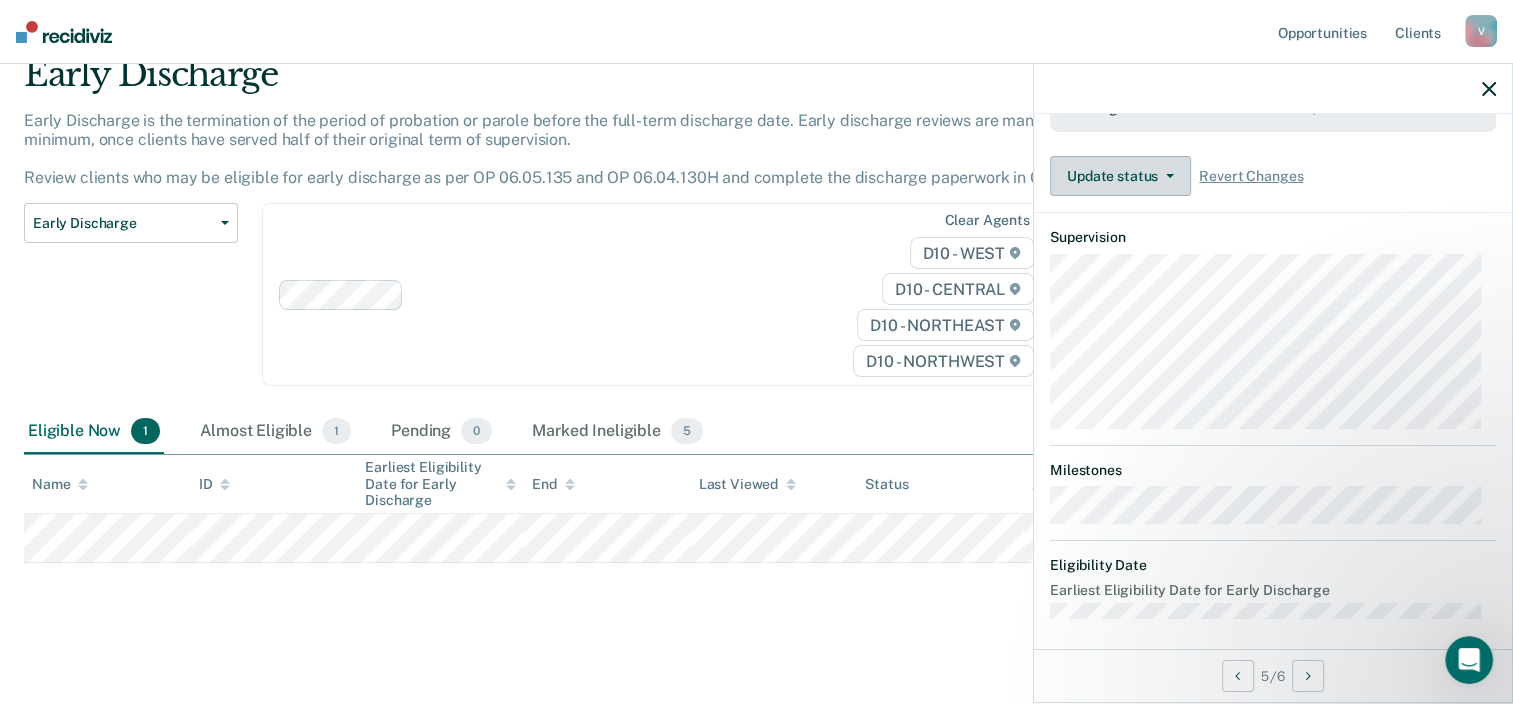 click on "Update status" at bounding box center [1120, 176] 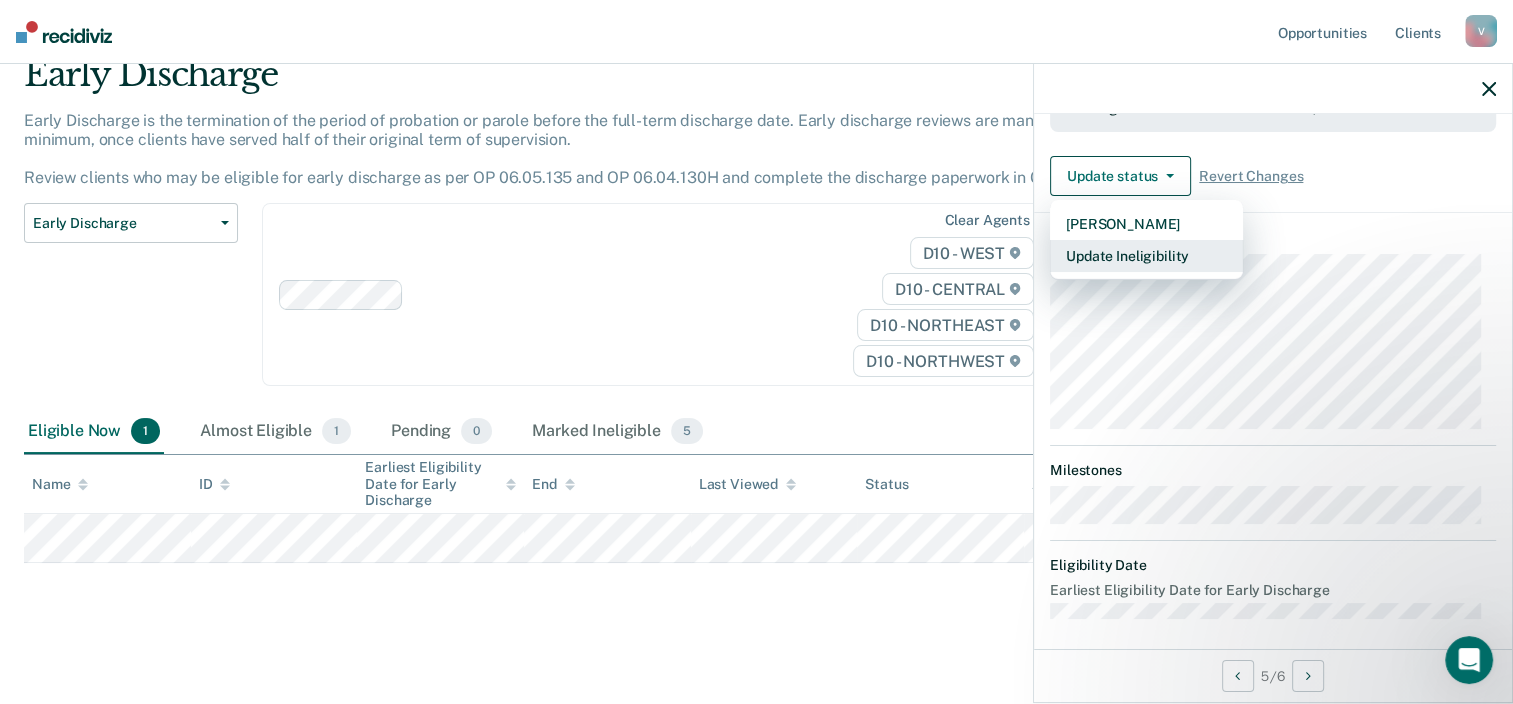 click on "Update Ineligibility" at bounding box center (1146, 256) 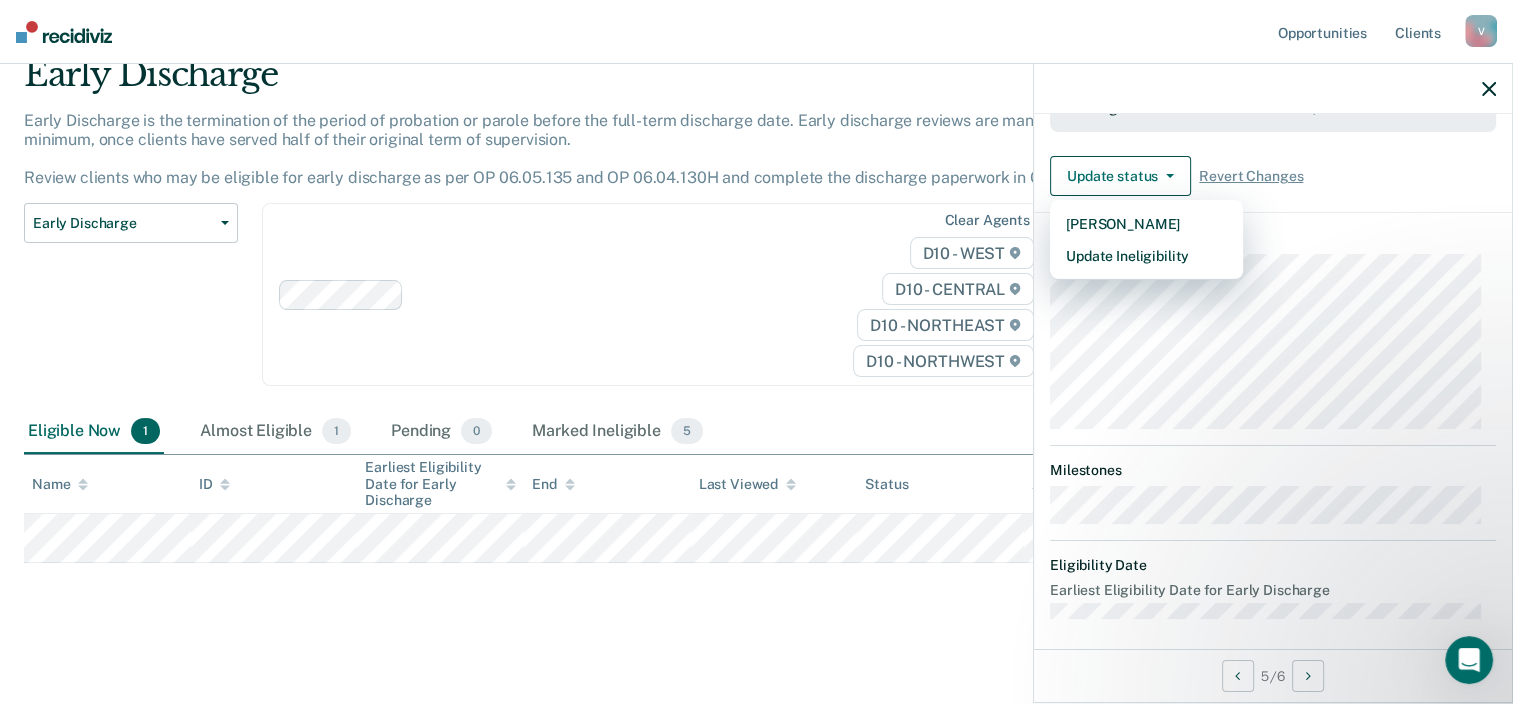 scroll, scrollTop: 593, scrollLeft: 0, axis: vertical 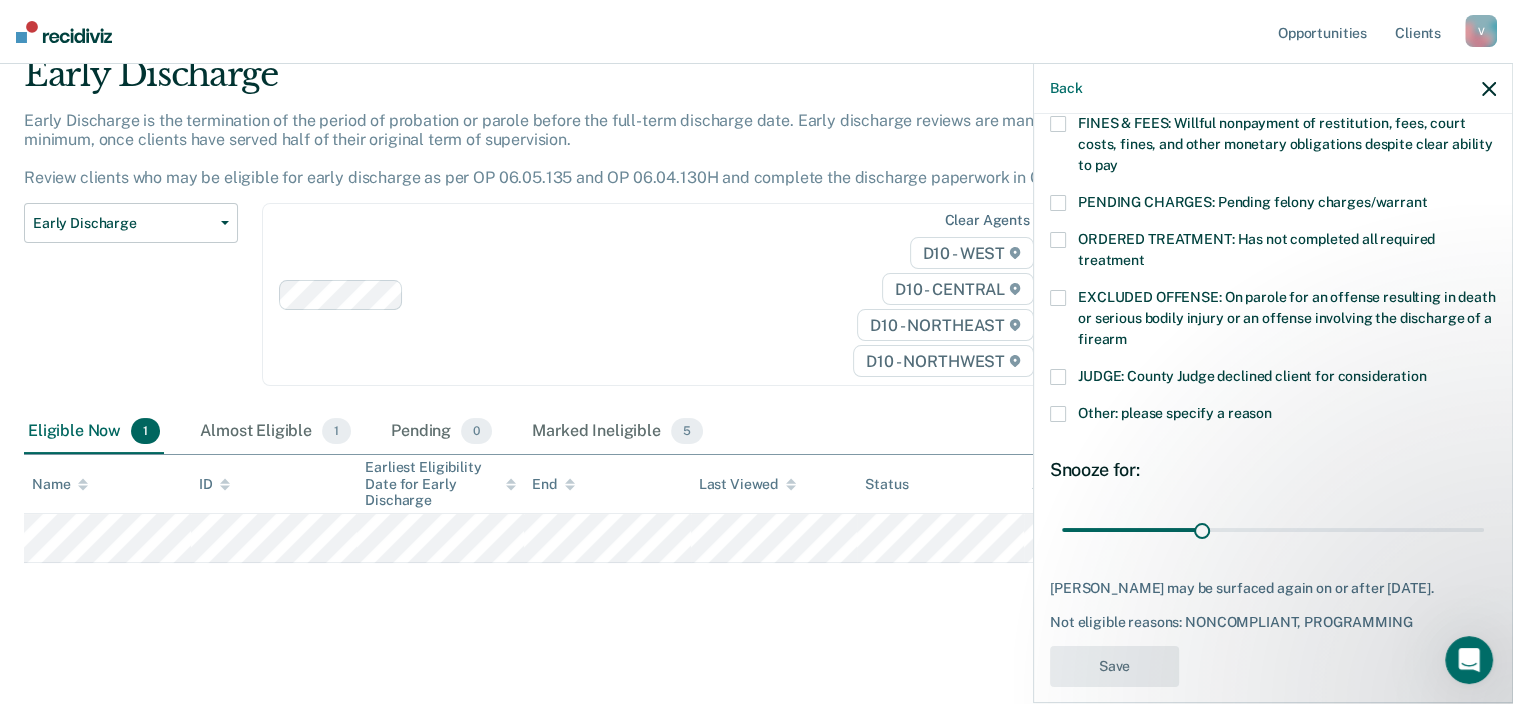 click at bounding box center (1058, 414) 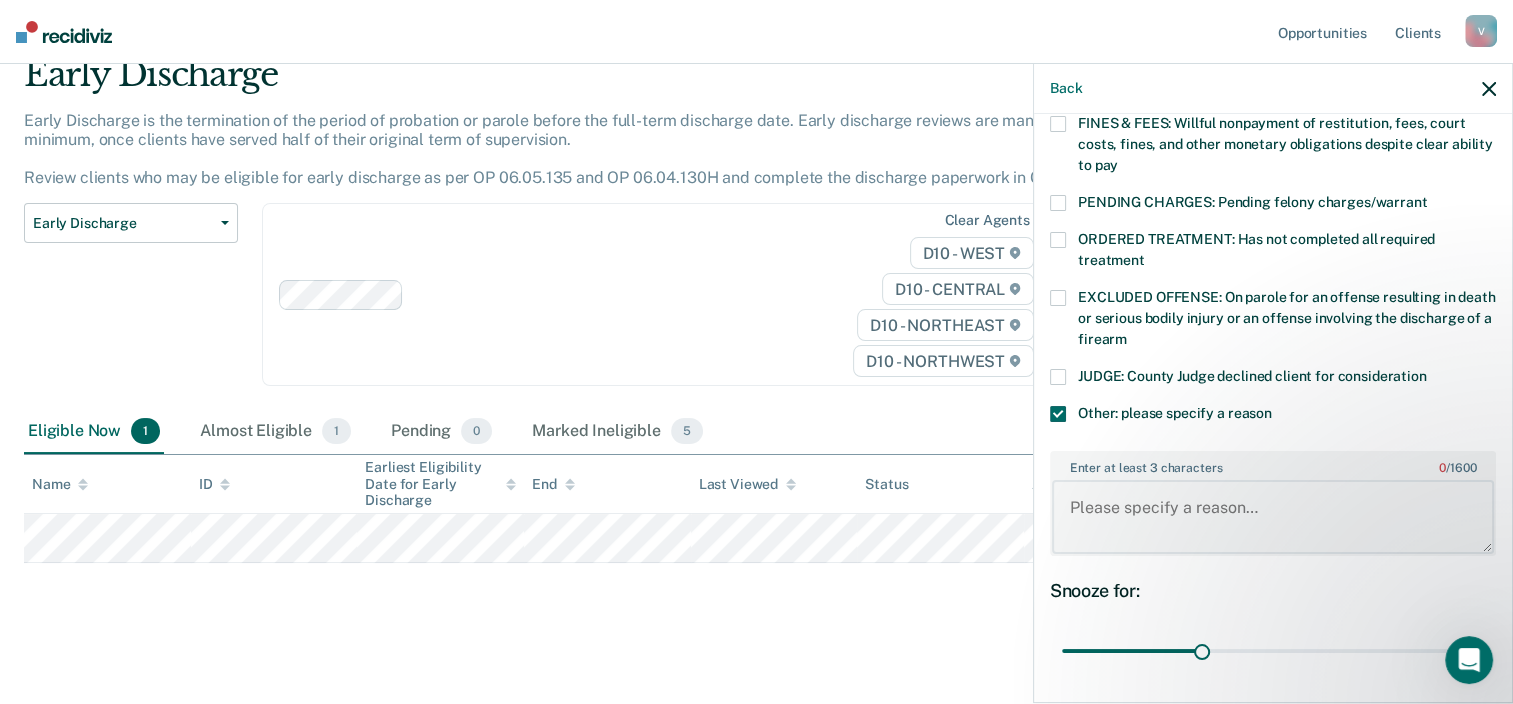 click on "Enter at least 3 characters 0  /  1600" at bounding box center (1273, 517) 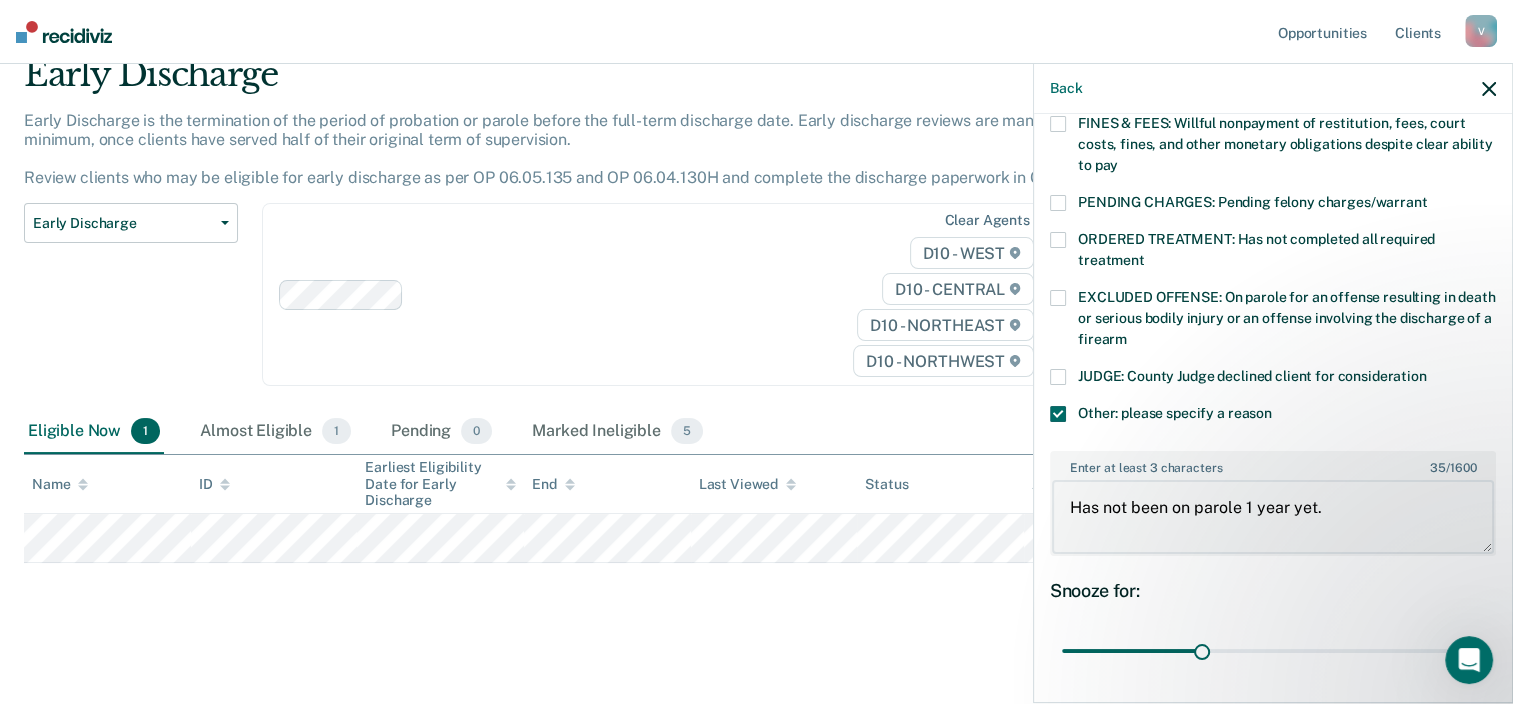 type on "Has not been on parole 1 year yet." 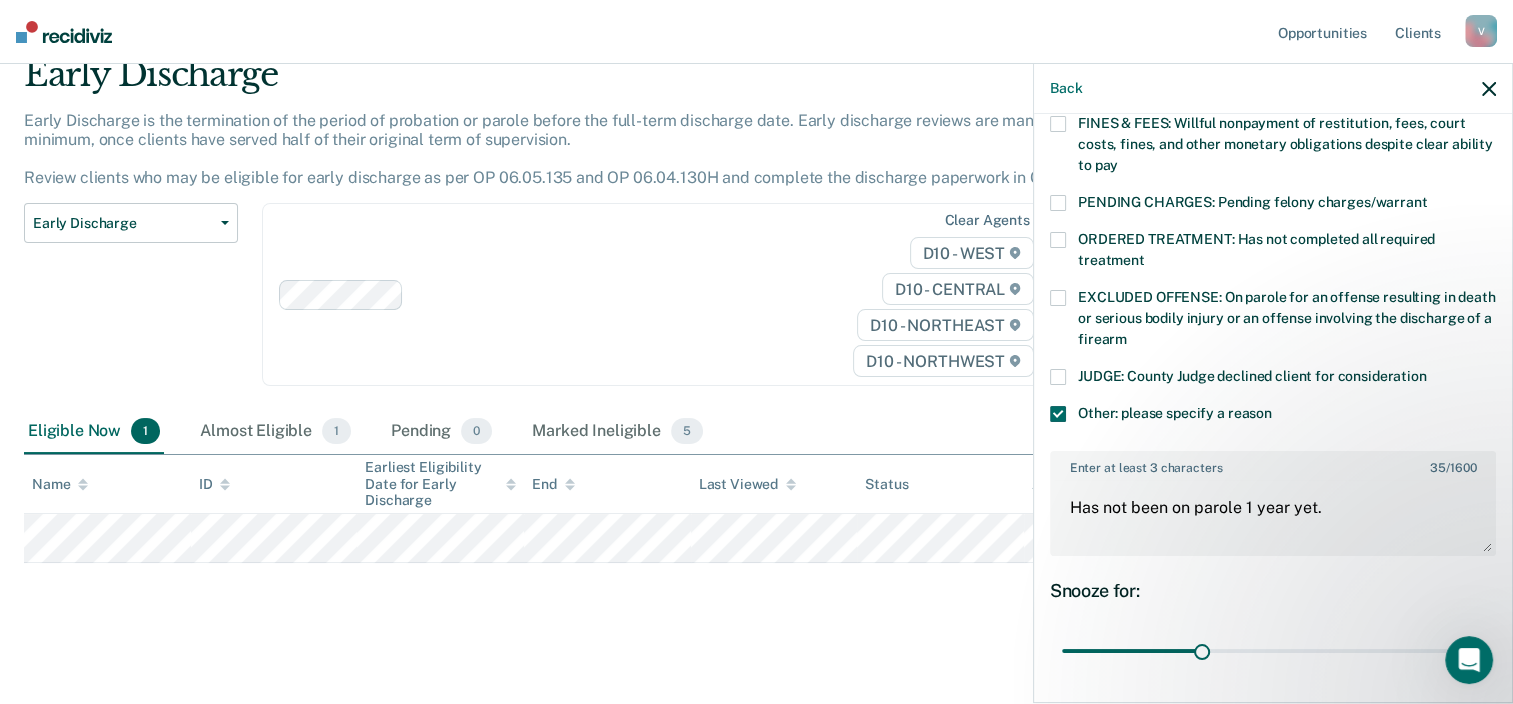 scroll, scrollTop: 712, scrollLeft: 0, axis: vertical 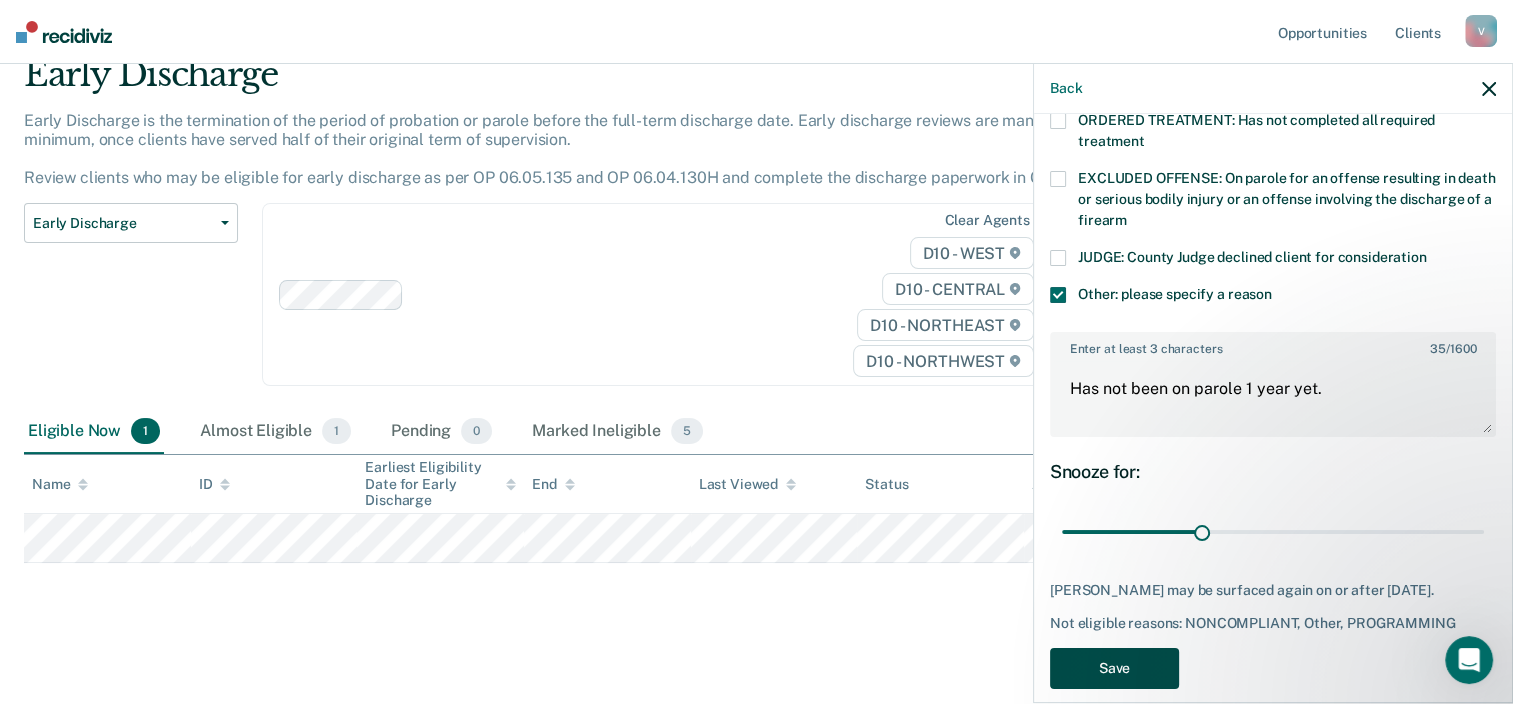 click on "Save" at bounding box center (1114, 668) 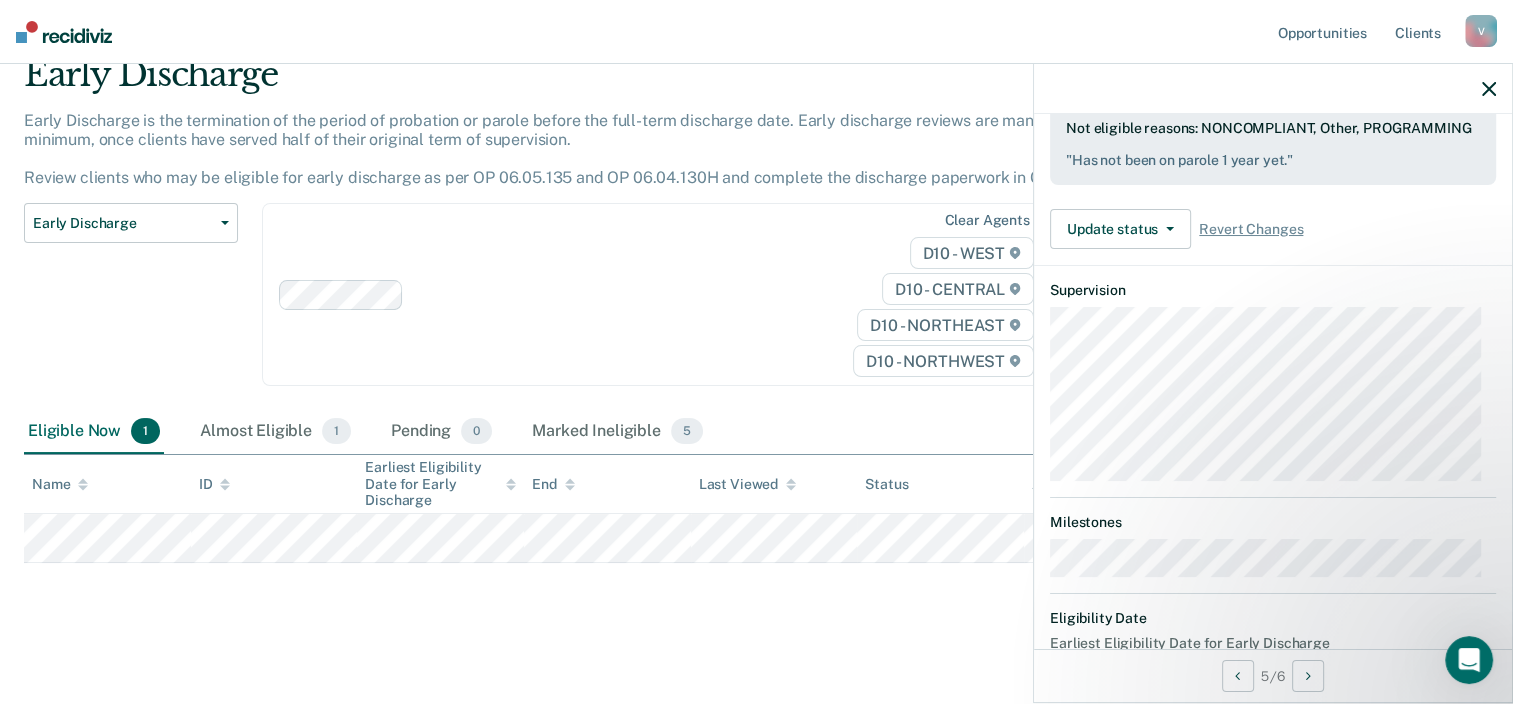 scroll, scrollTop: 781, scrollLeft: 0, axis: vertical 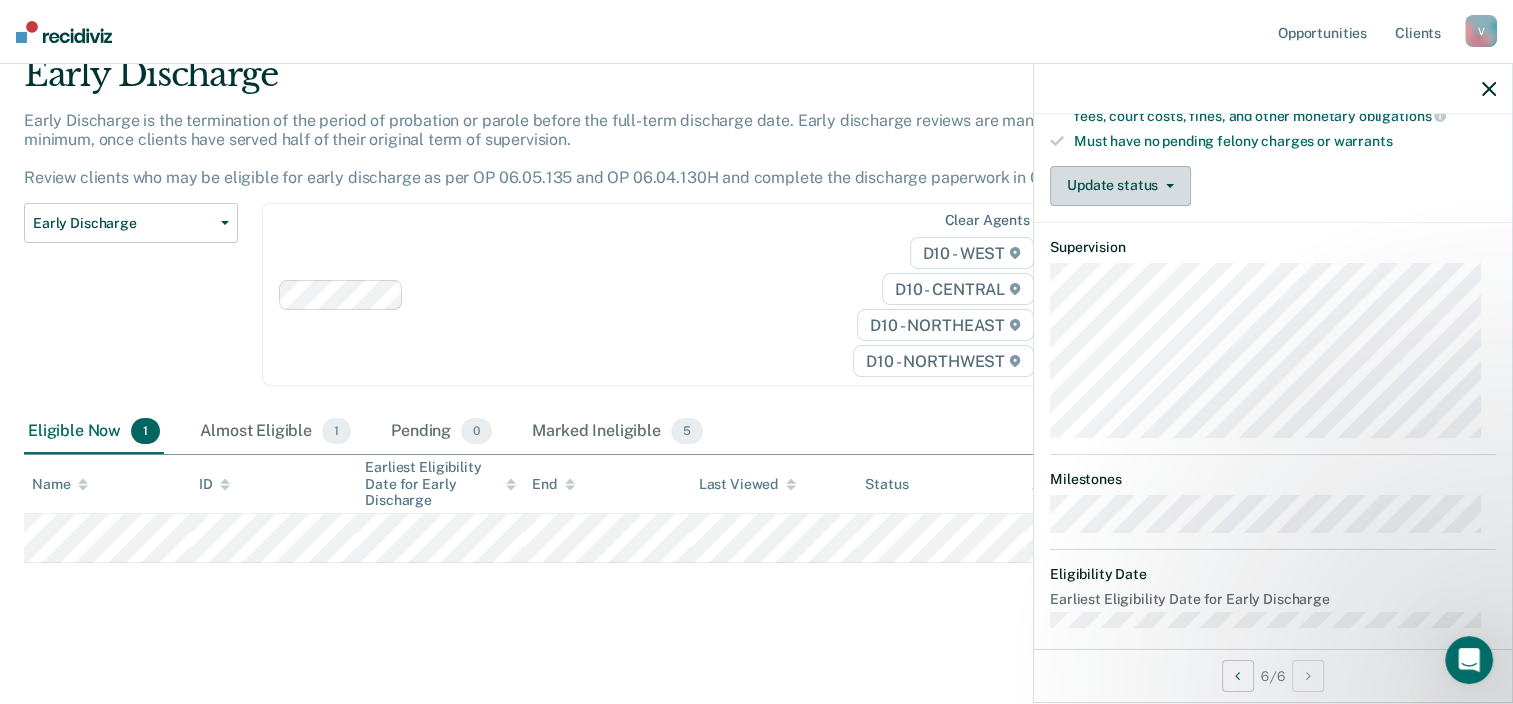 click on "Update status" at bounding box center (1120, 186) 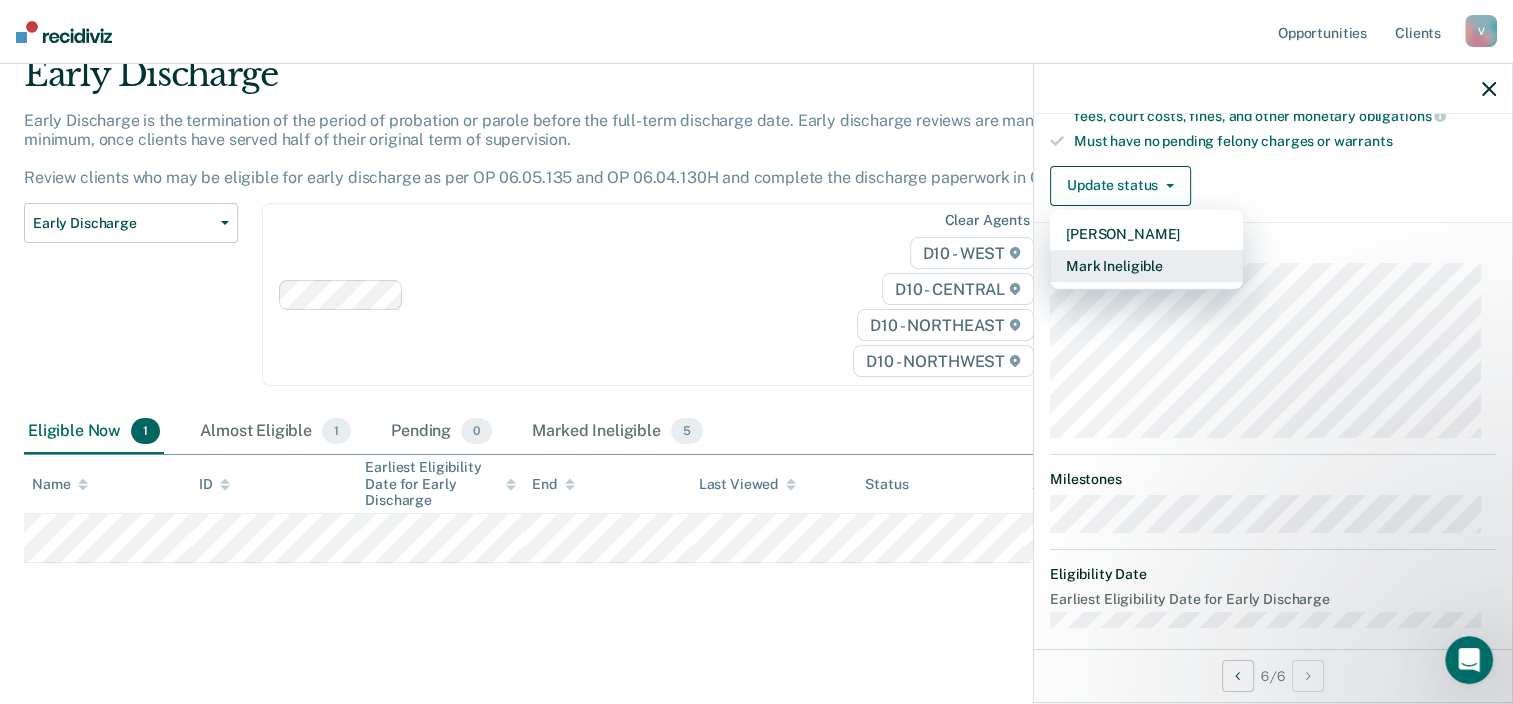 click on "Mark Ineligible" at bounding box center (1146, 266) 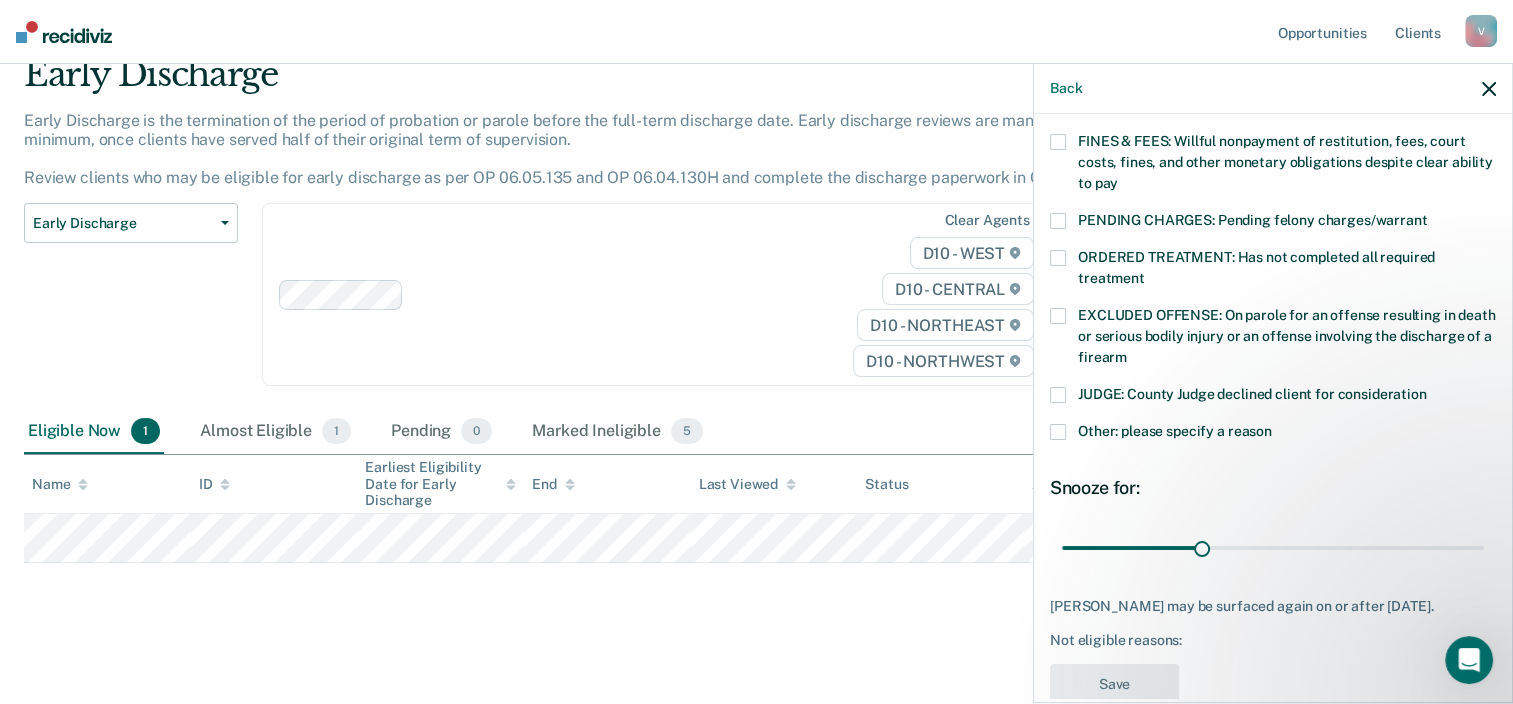 click at bounding box center (1058, 432) 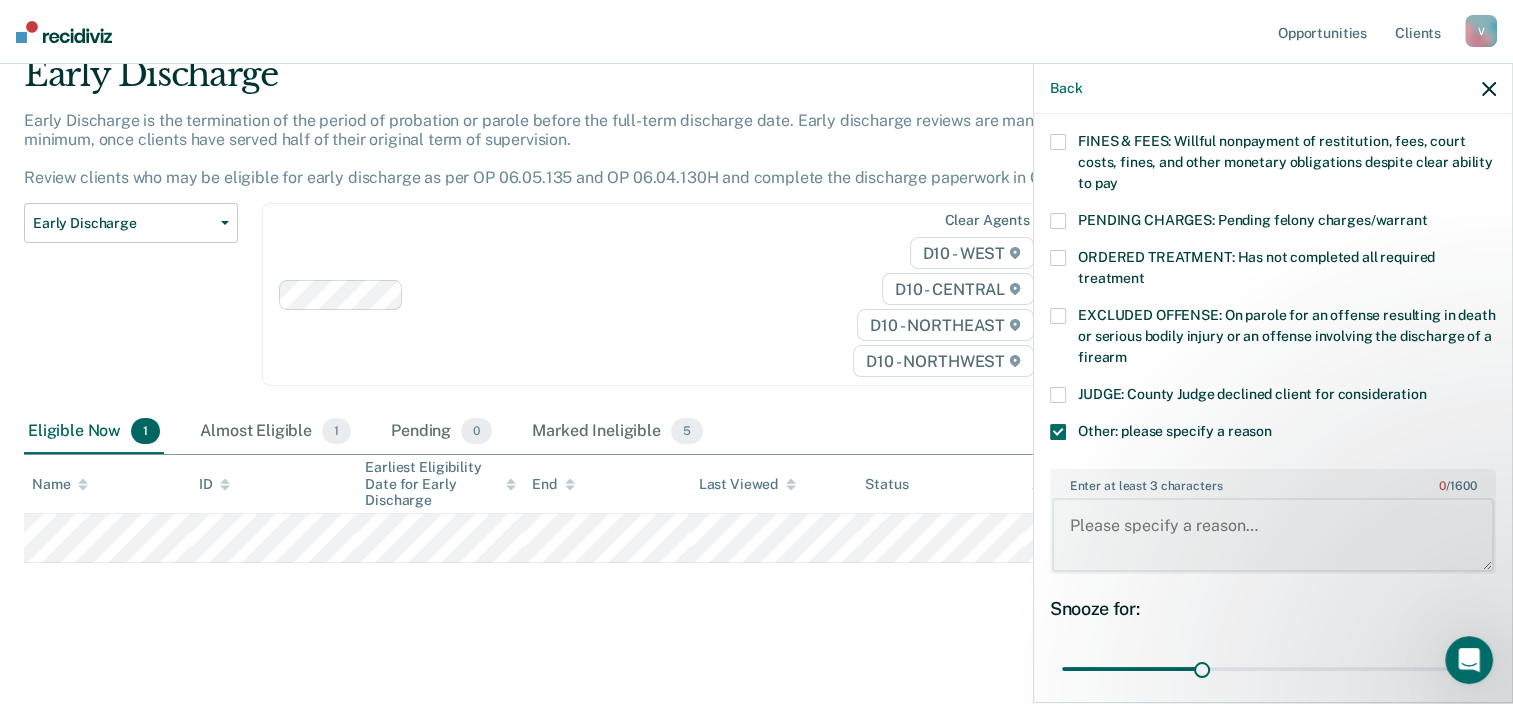 click on "Enter at least 3 characters 0  /  1600" at bounding box center [1273, 535] 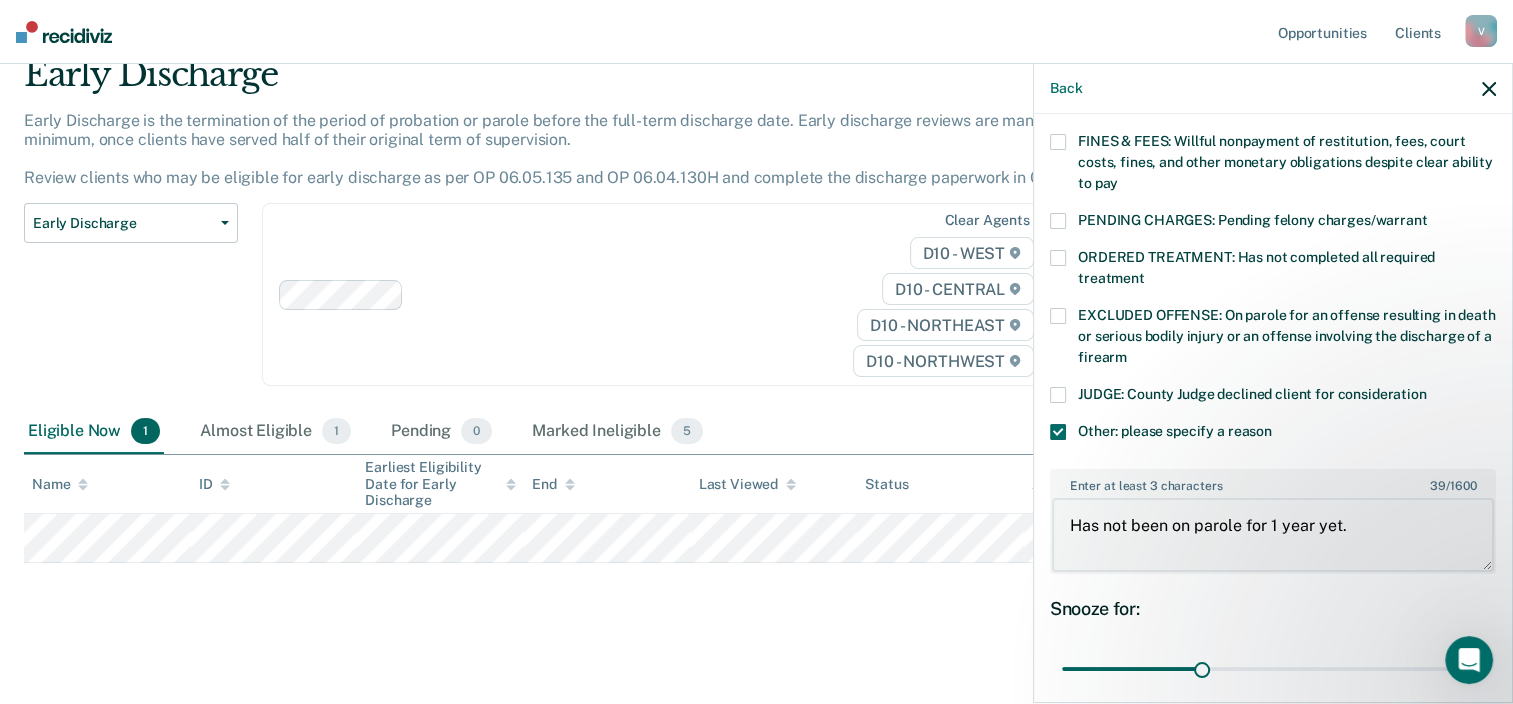 type on "Has not been on parole for 1 year yet." 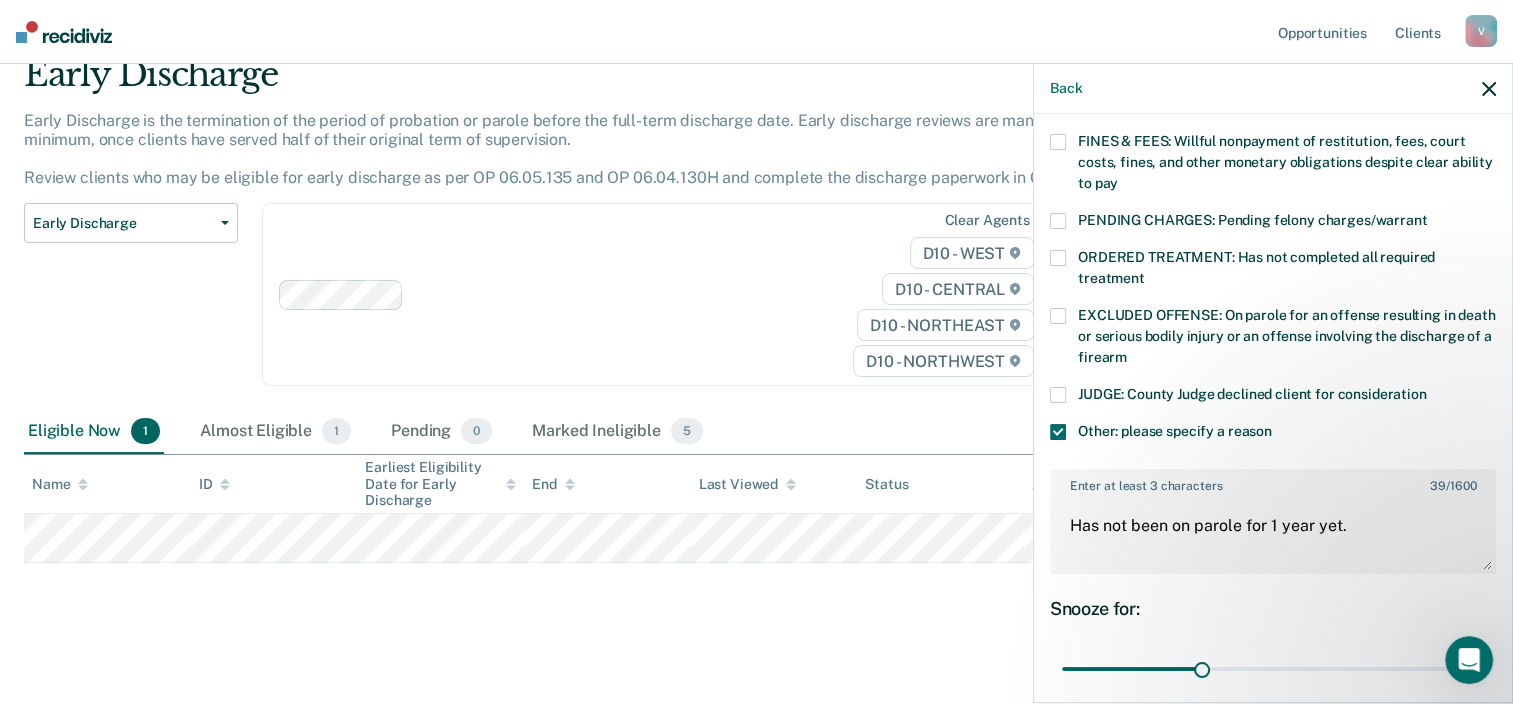 scroll, scrollTop: 729, scrollLeft: 0, axis: vertical 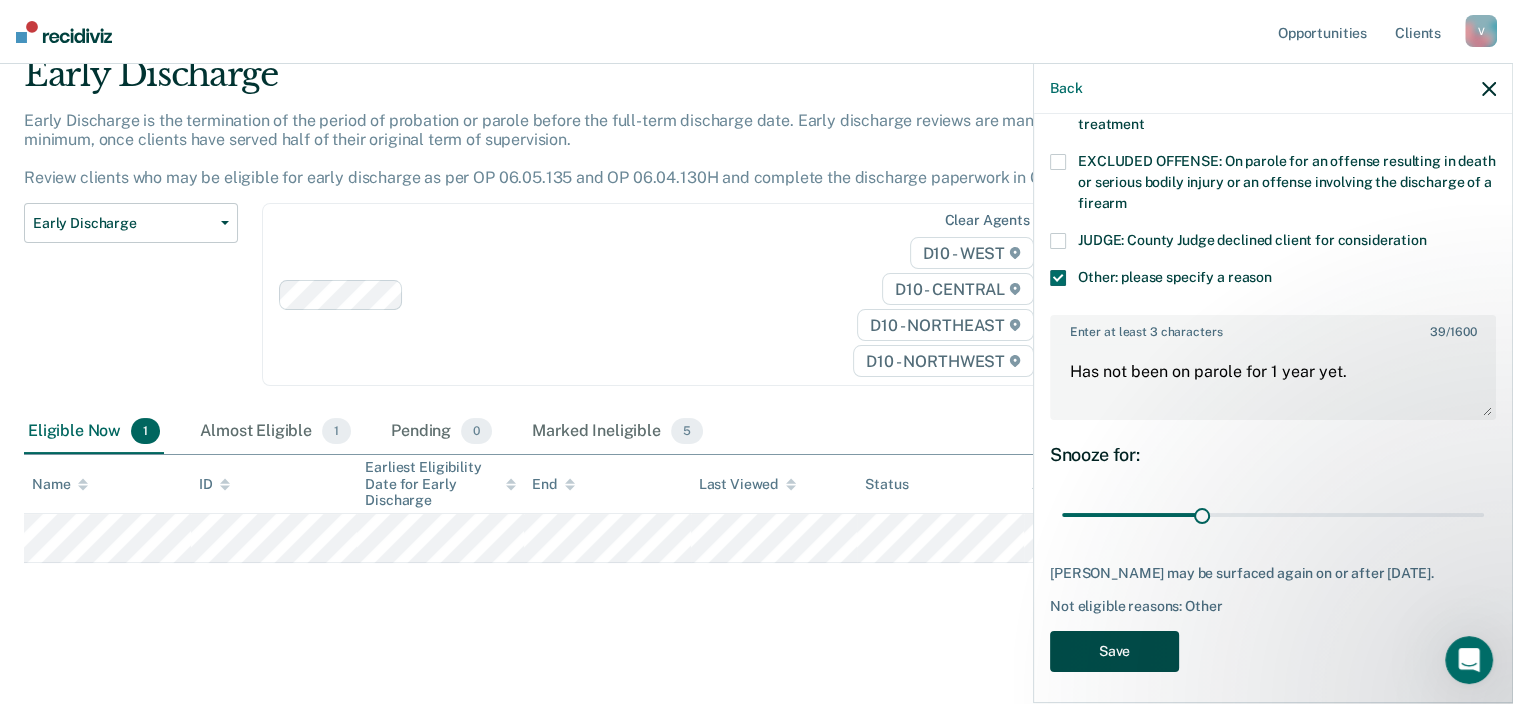 click on "Save" at bounding box center (1114, 651) 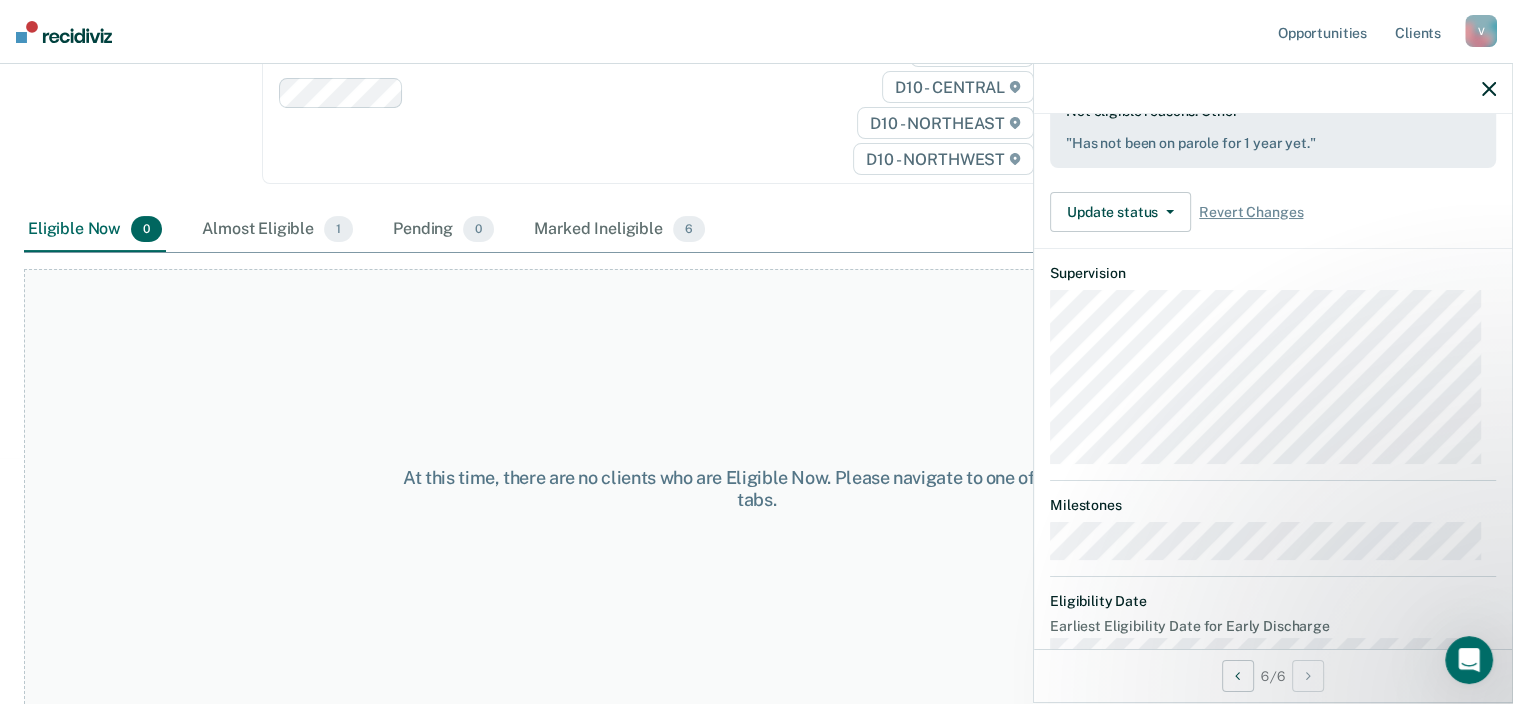 scroll, scrollTop: 0, scrollLeft: 0, axis: both 